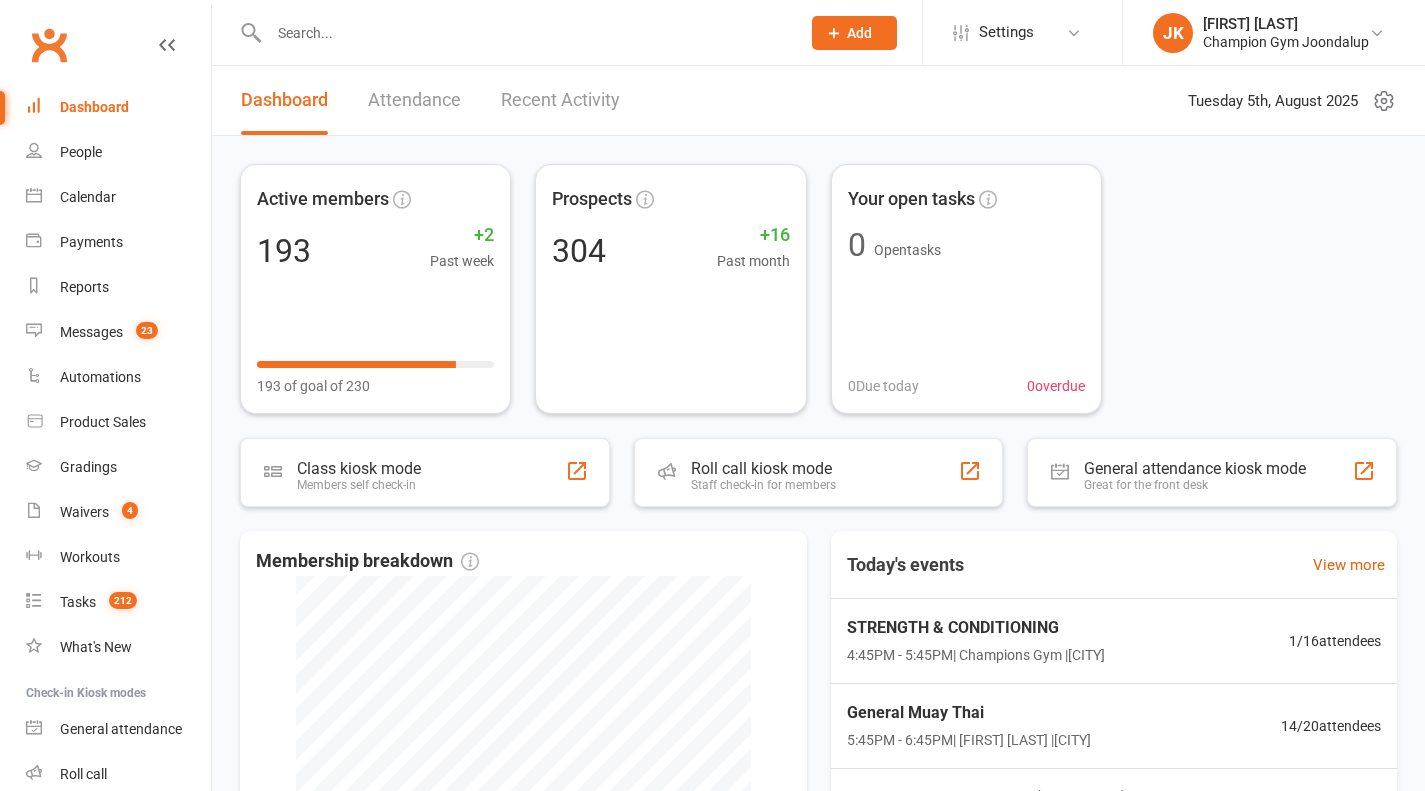 scroll, scrollTop: 0, scrollLeft: 0, axis: both 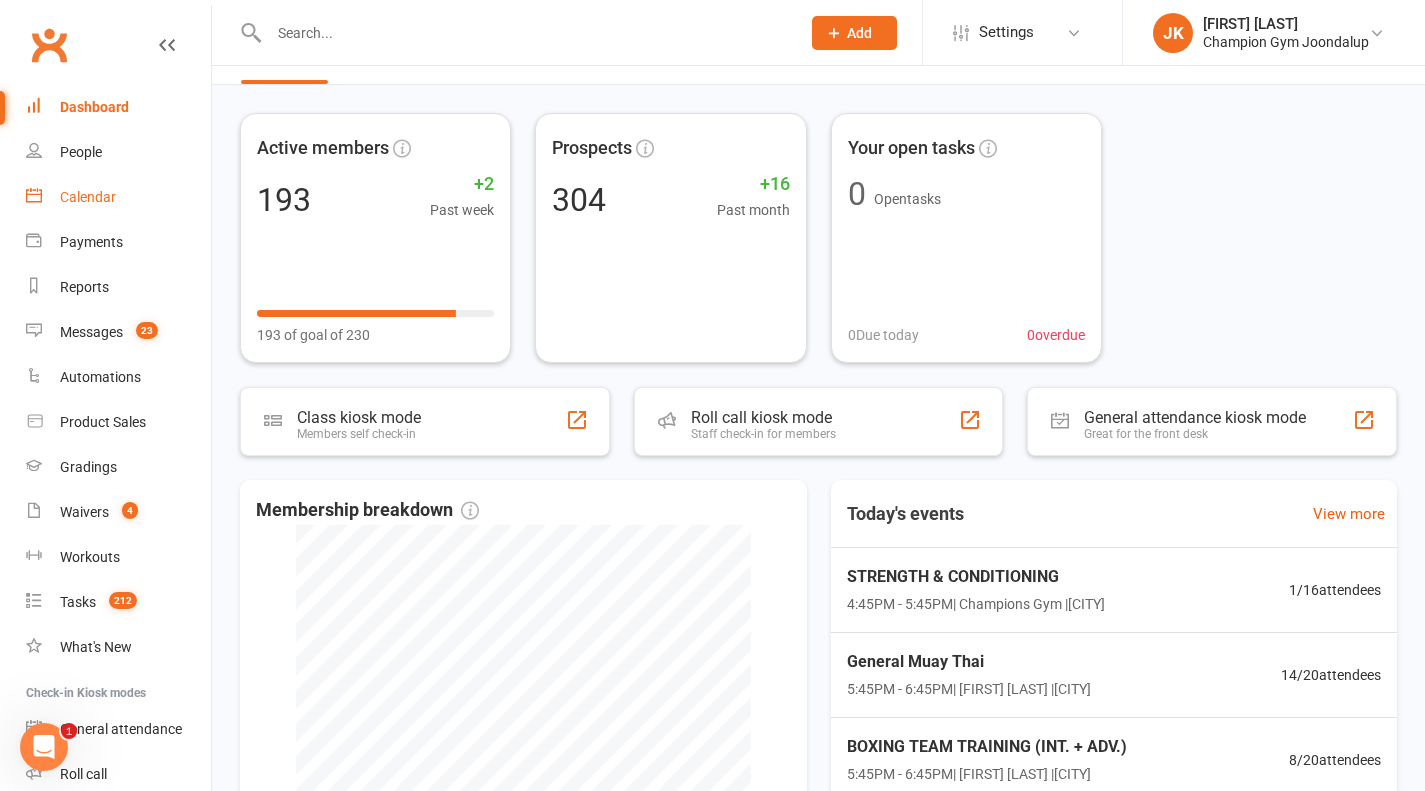 click on "Calendar" at bounding box center [118, 197] 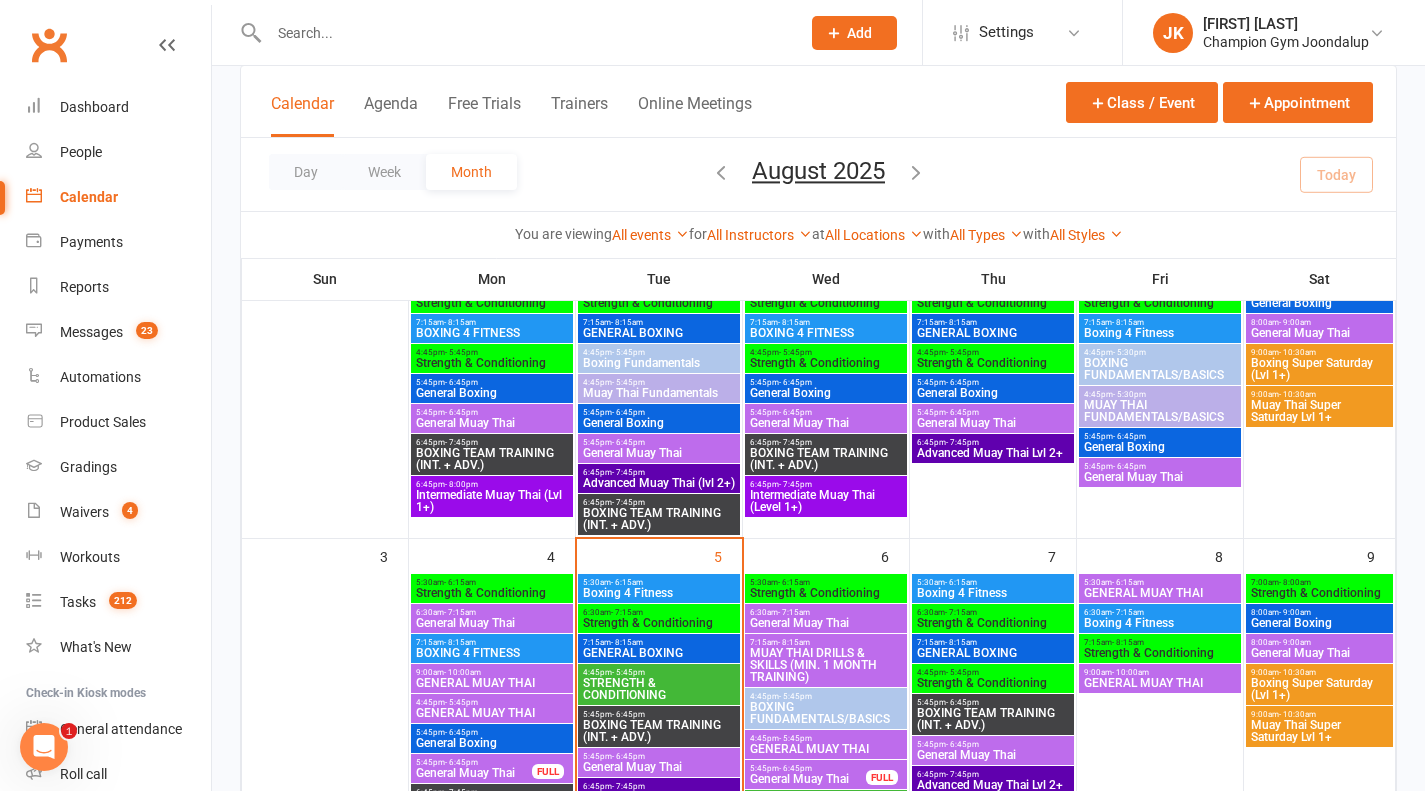 scroll, scrollTop: 295, scrollLeft: 0, axis: vertical 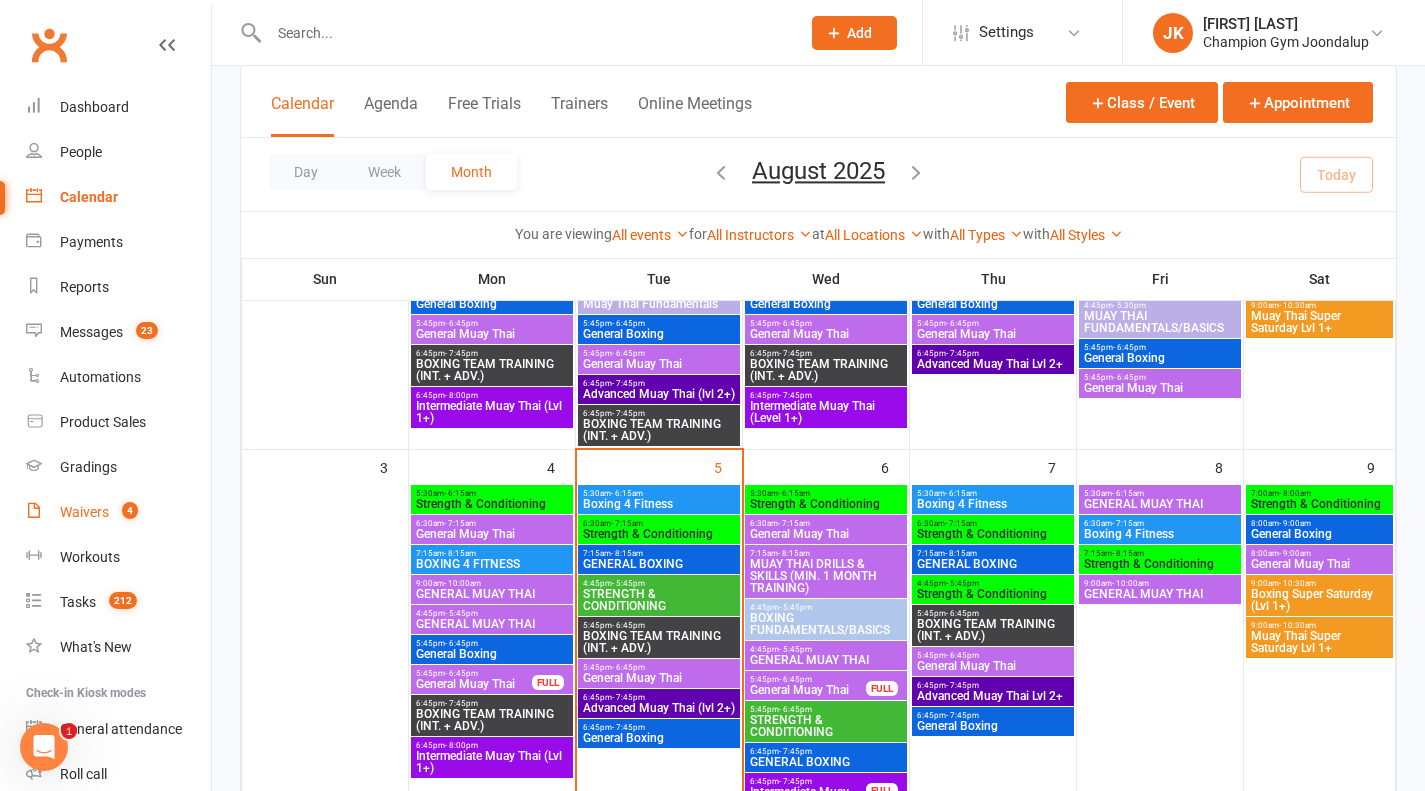 click on "Waivers   4" at bounding box center [118, 512] 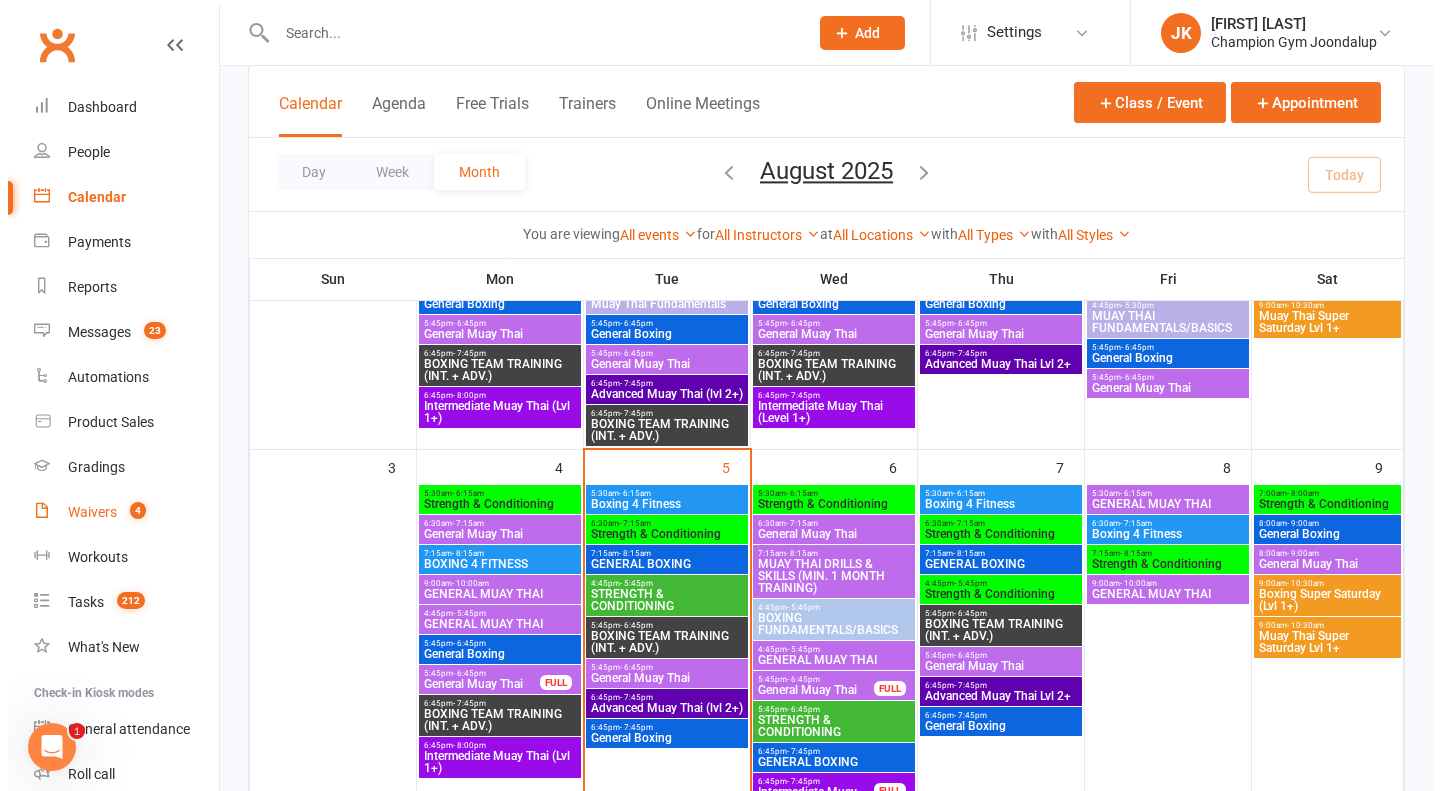 scroll, scrollTop: 0, scrollLeft: 0, axis: both 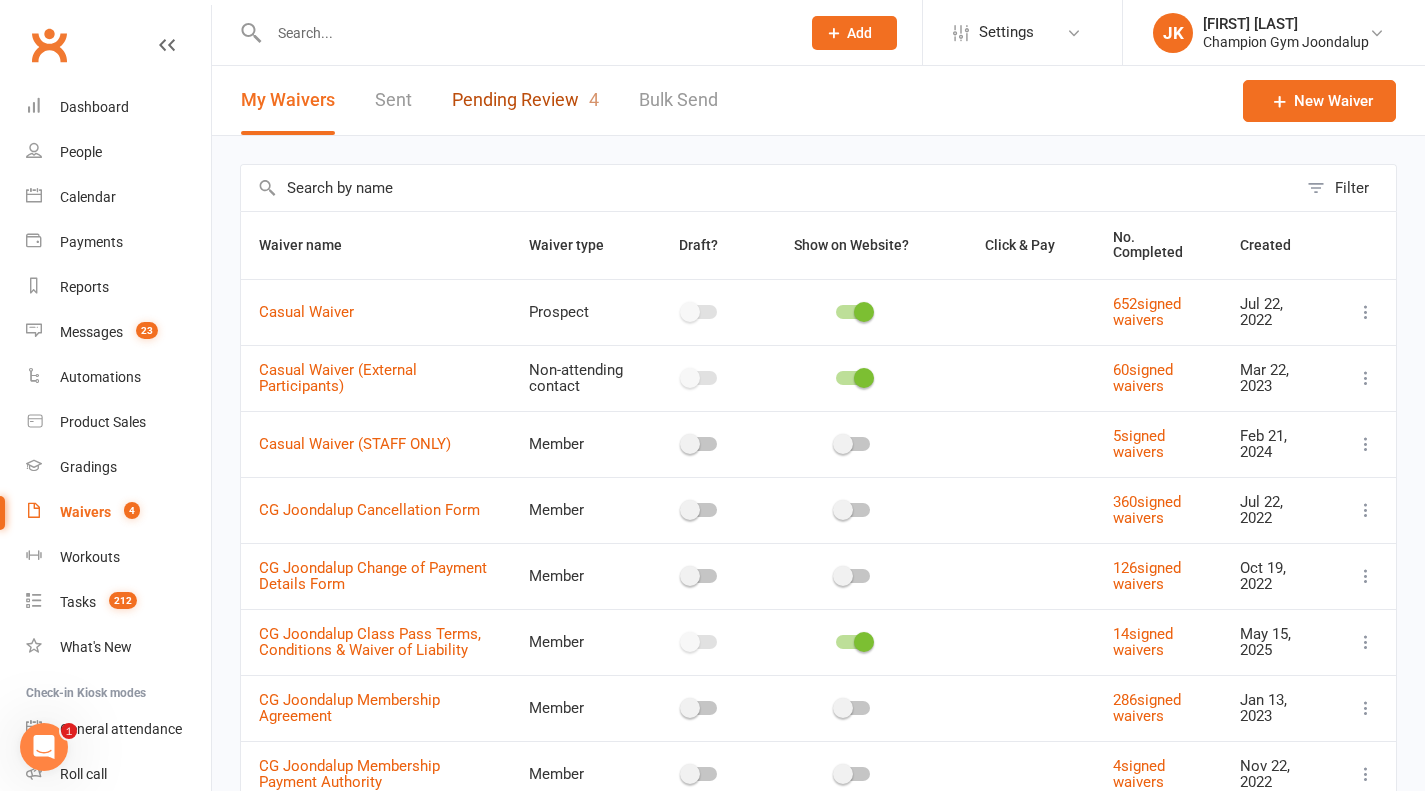 click on "Pending Review 4" at bounding box center [525, 100] 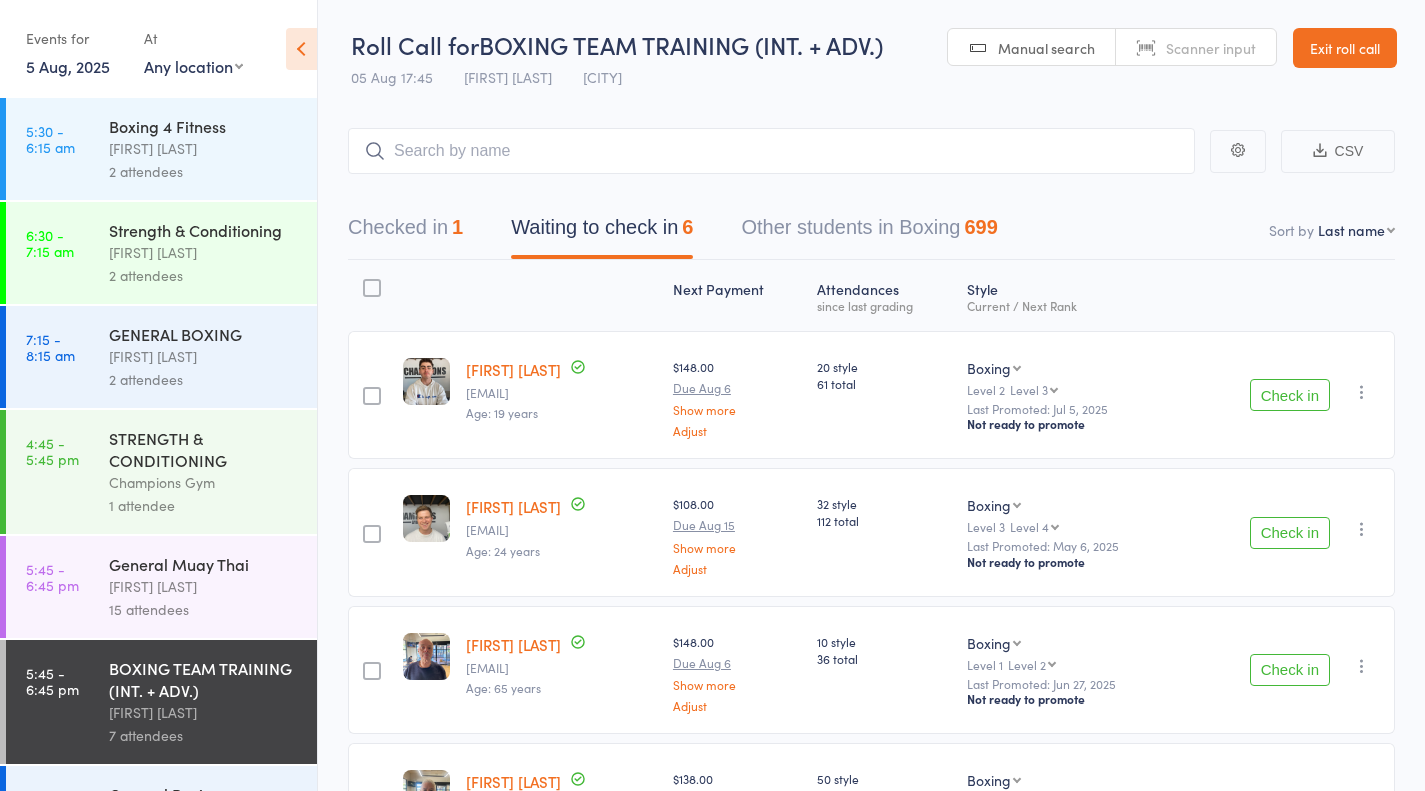 scroll, scrollTop: 441, scrollLeft: 0, axis: vertical 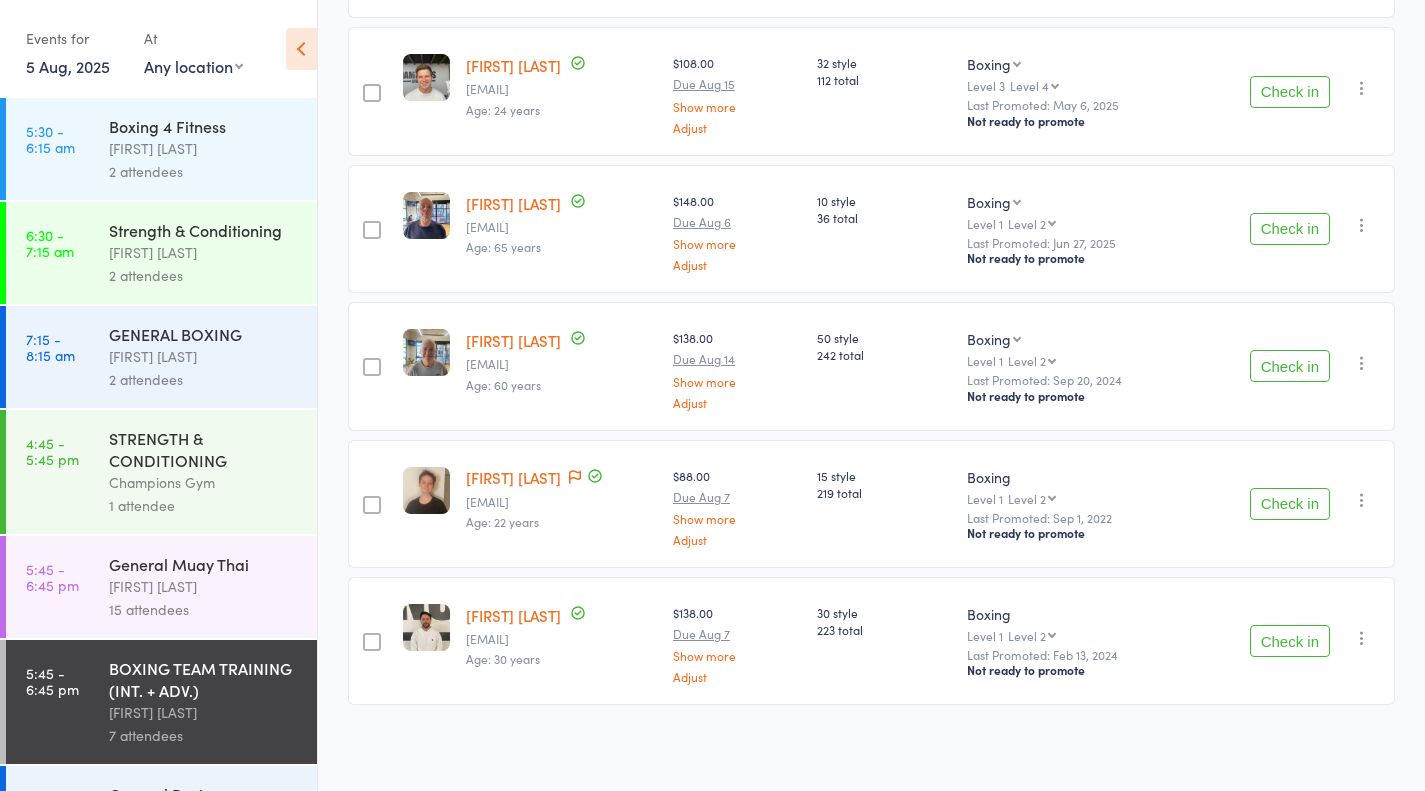 click on "Check in" at bounding box center [1290, 366] 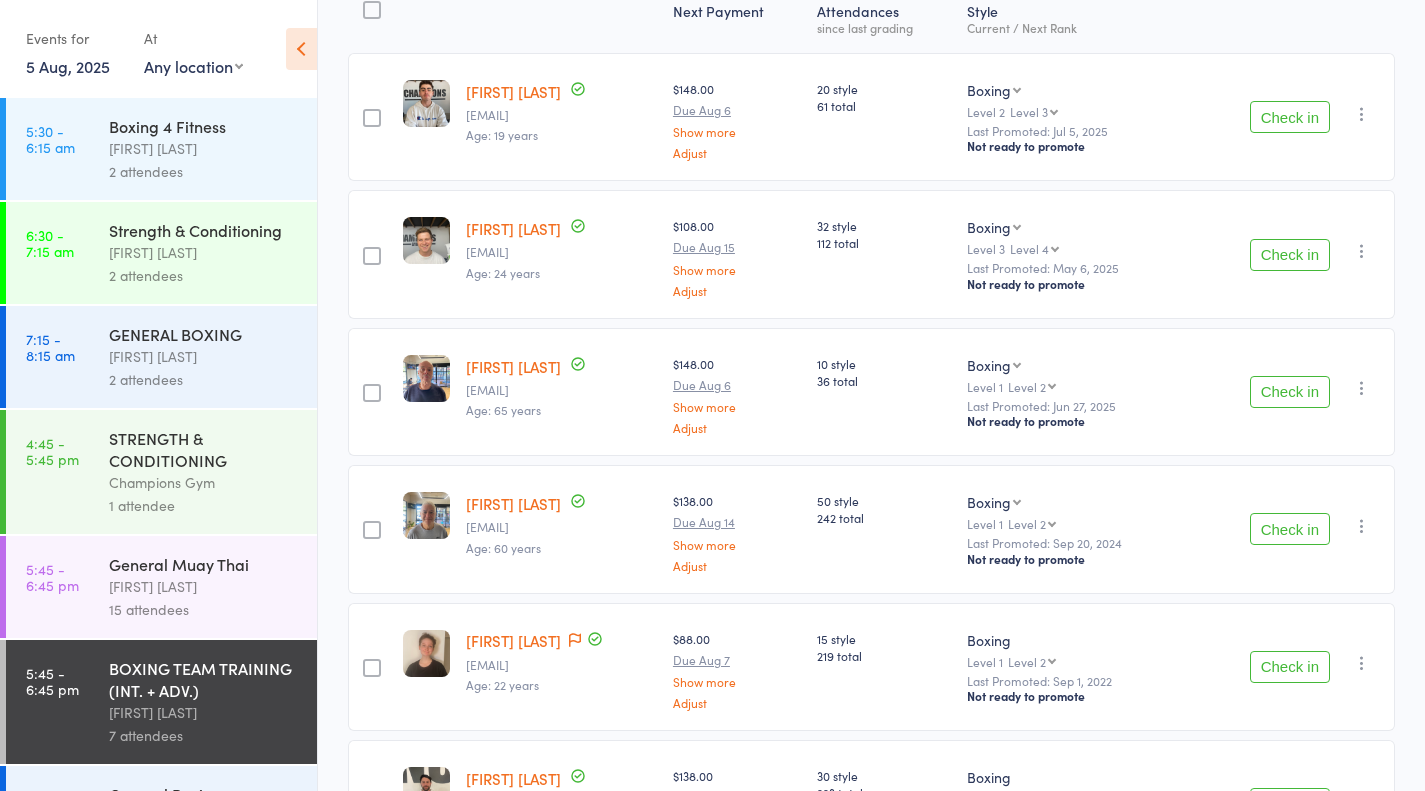 scroll, scrollTop: 271, scrollLeft: 0, axis: vertical 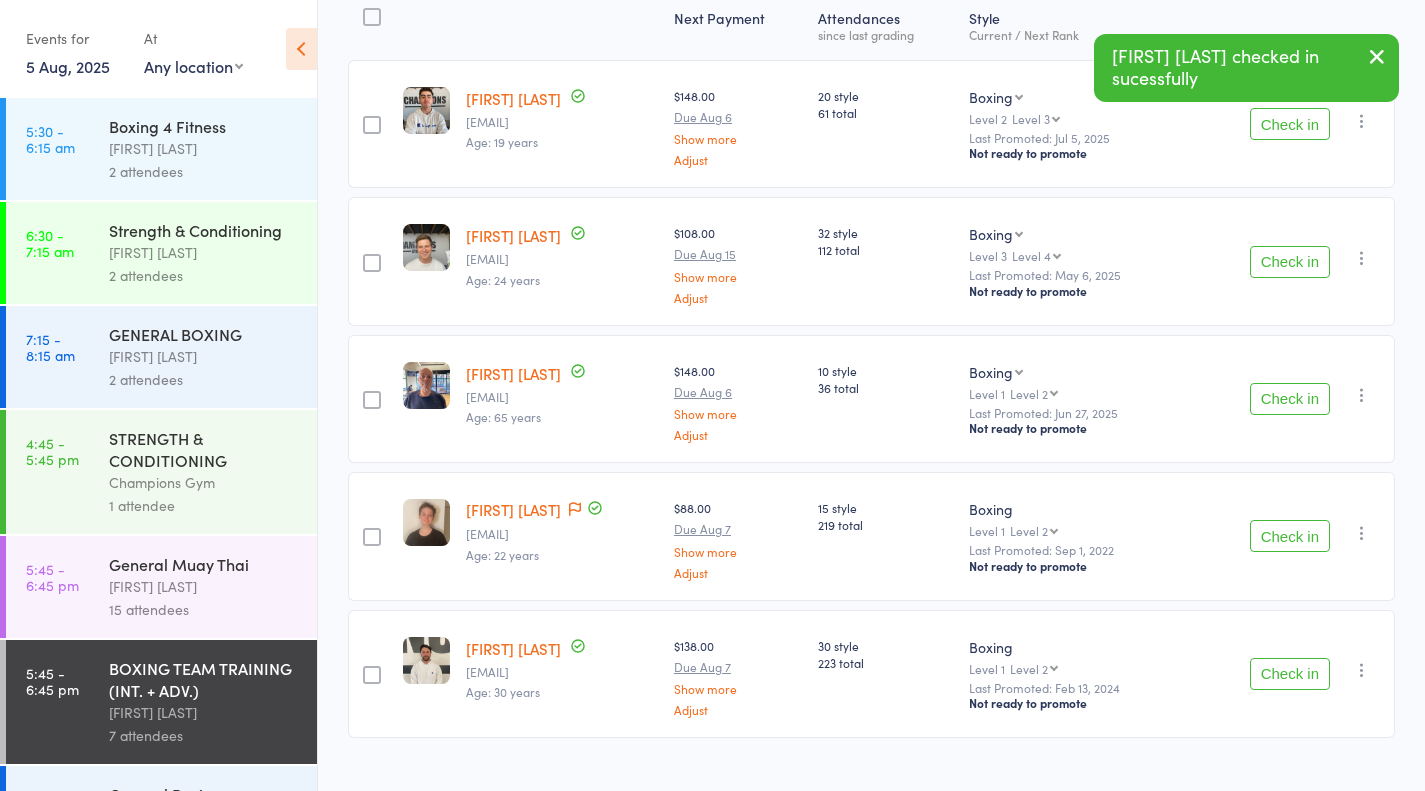 click on "Check in" at bounding box center [1290, 124] 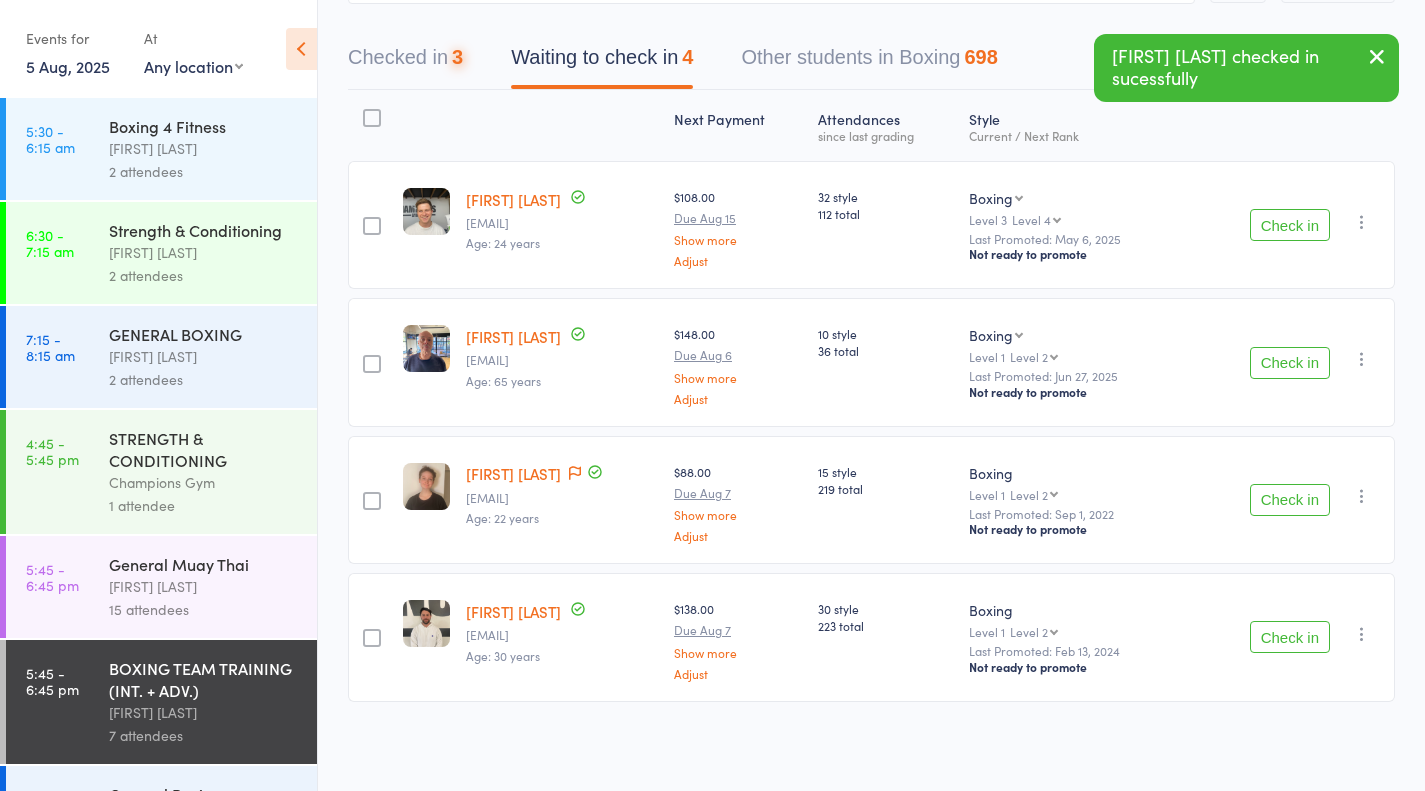 scroll, scrollTop: 167, scrollLeft: 0, axis: vertical 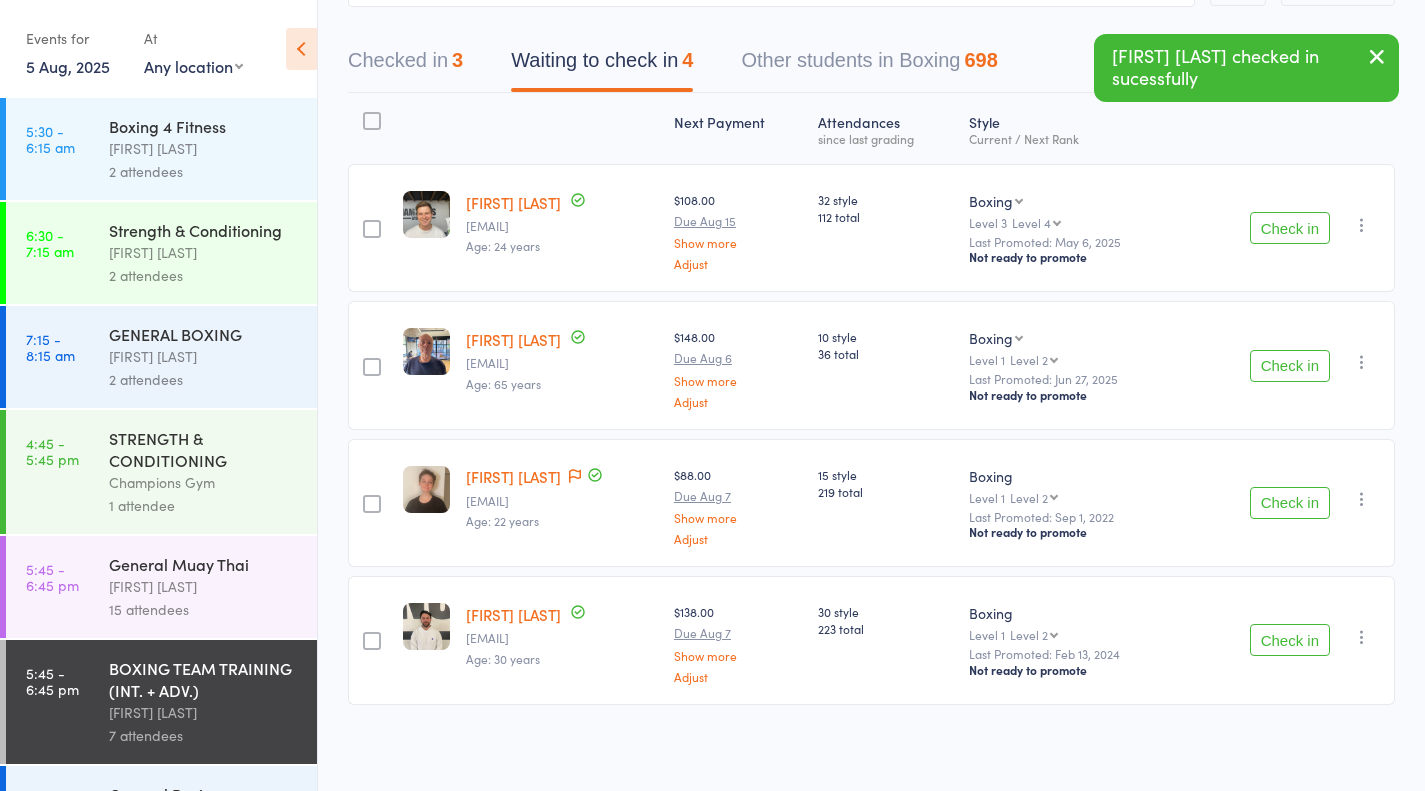 click on "Check in" at bounding box center (1290, 228) 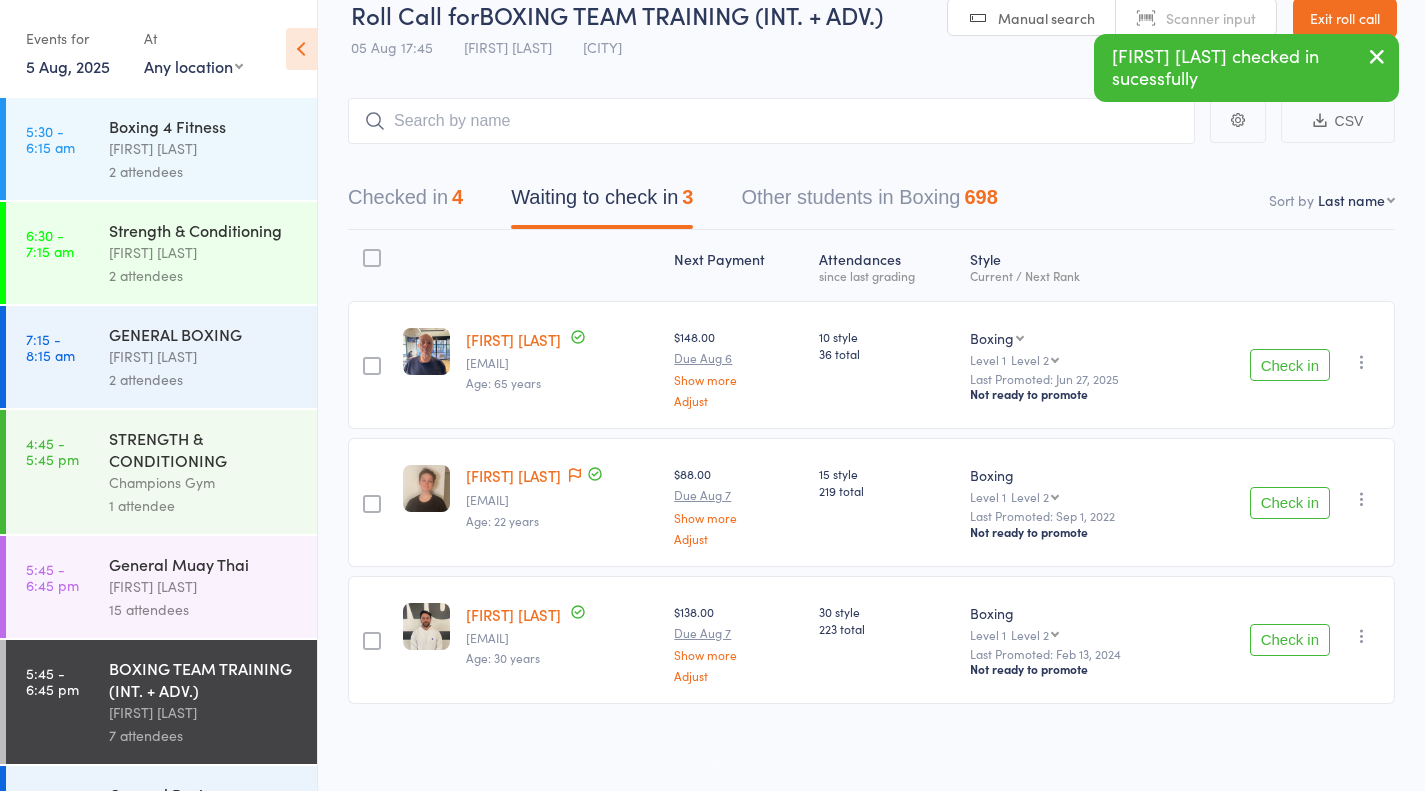 click on "Check in" at bounding box center (1290, 365) 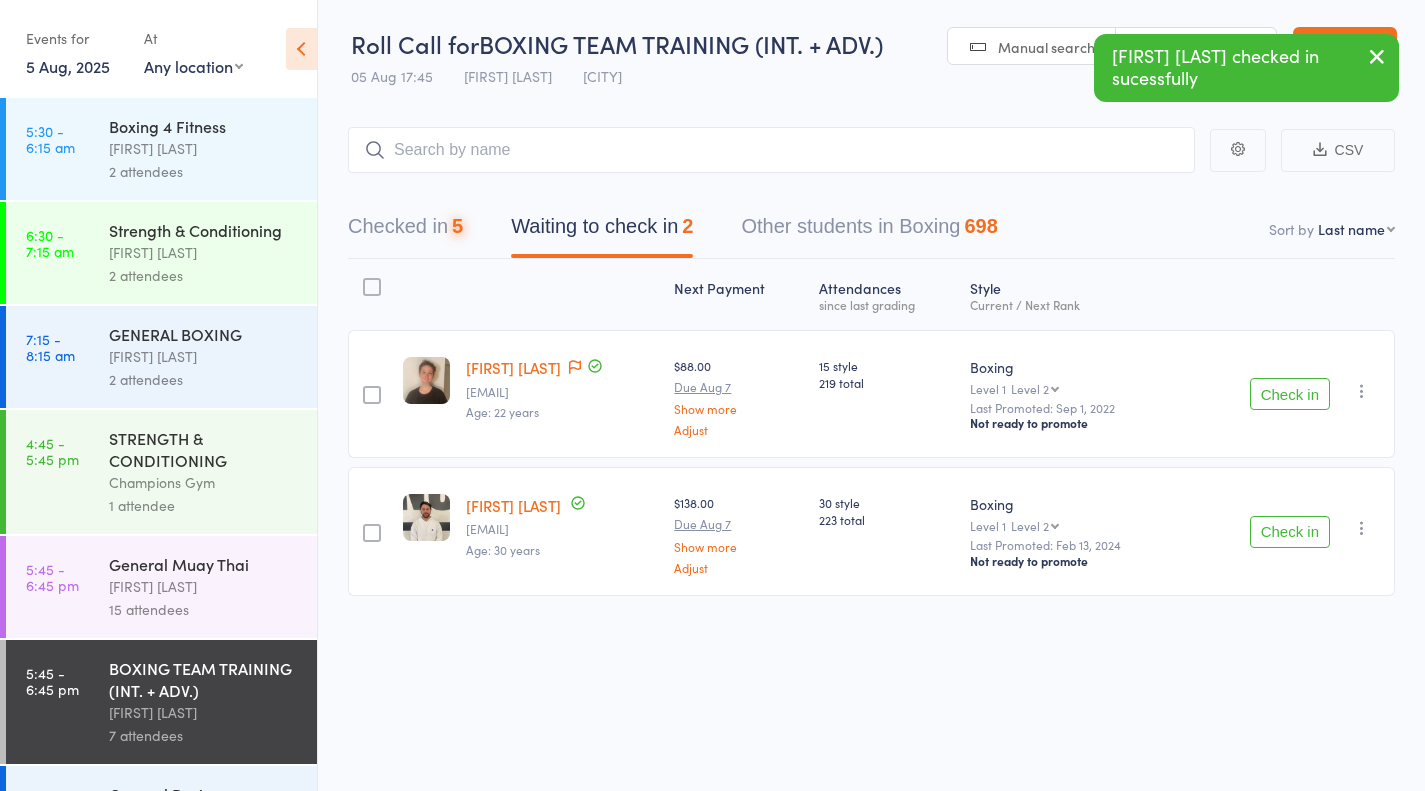 scroll, scrollTop: 1, scrollLeft: 0, axis: vertical 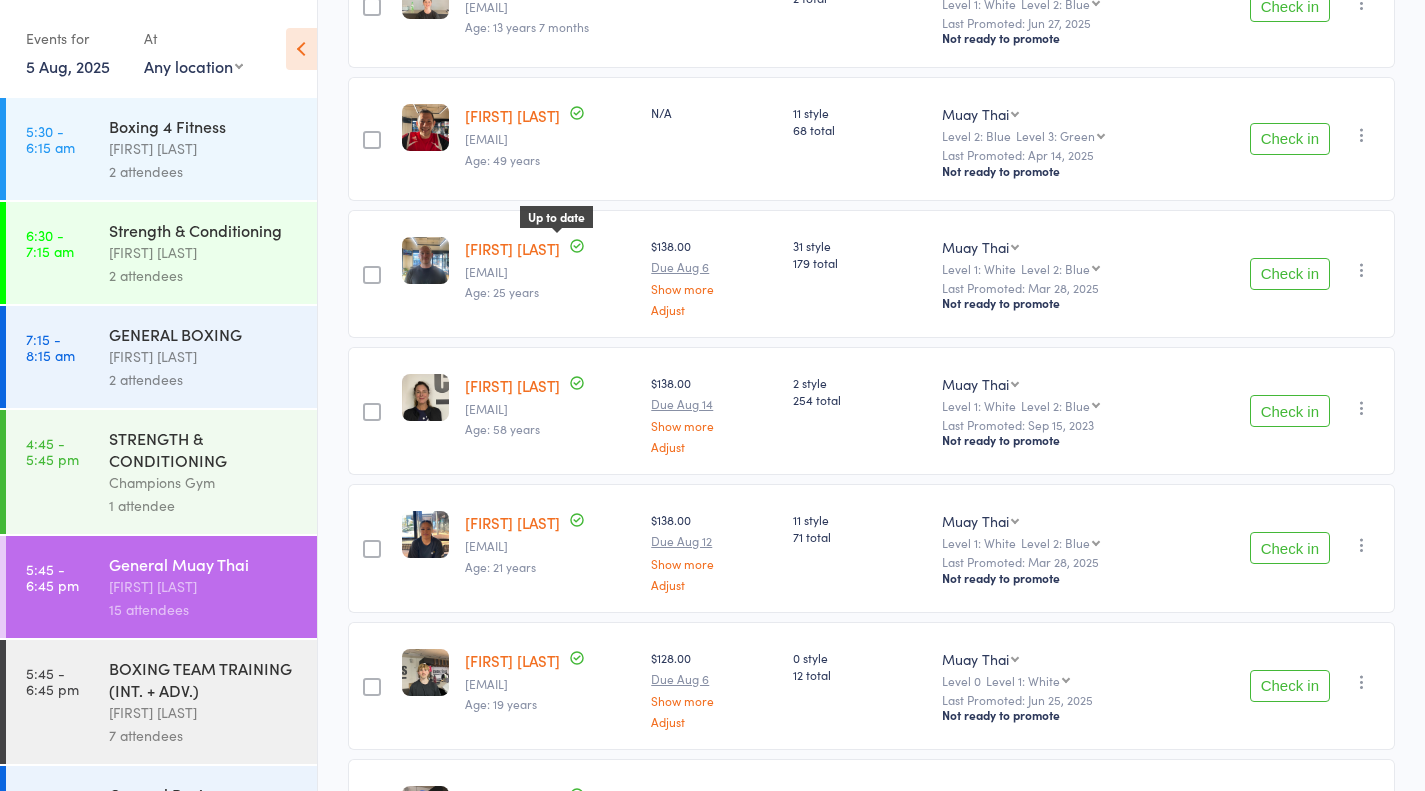 click on "Check in" at bounding box center [1290, 274] 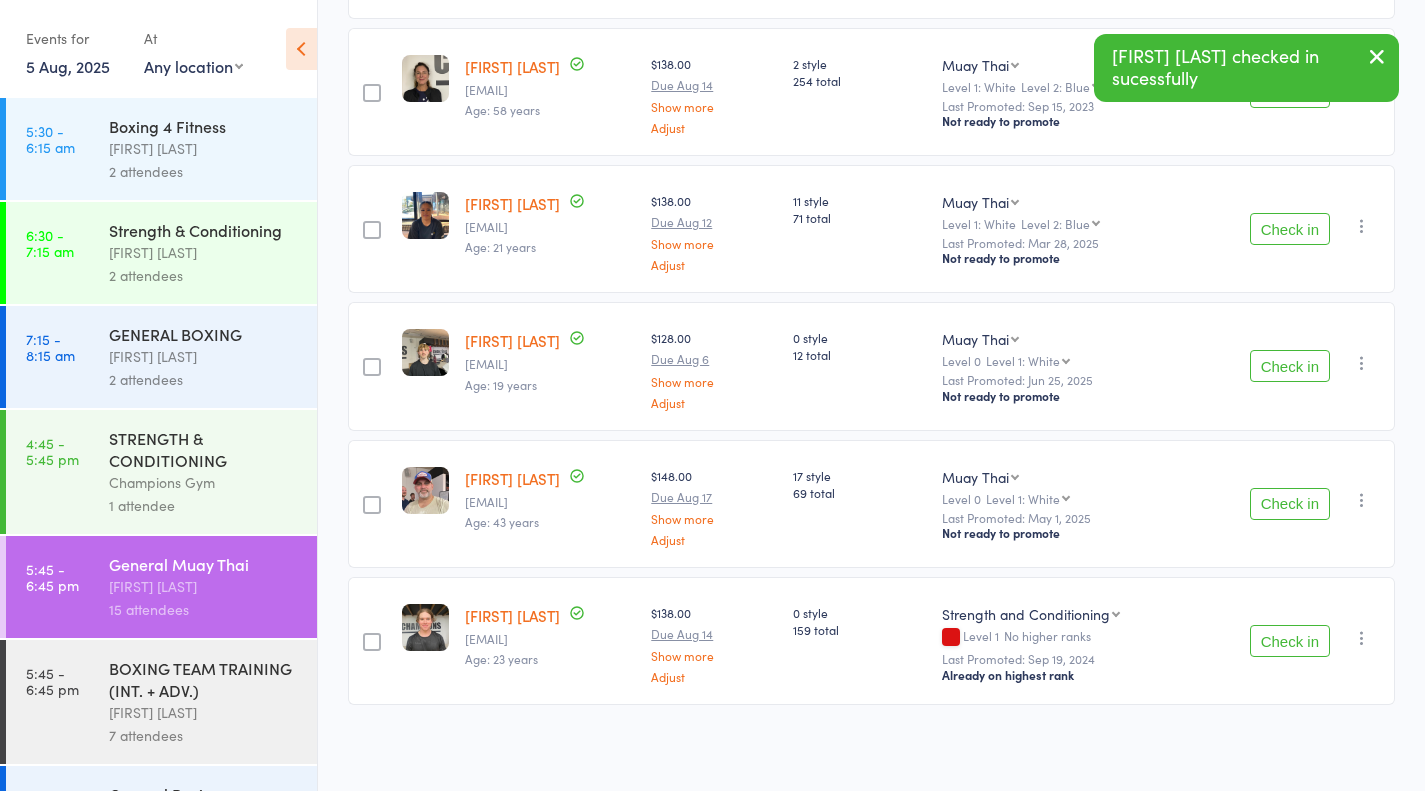 scroll, scrollTop: 1515, scrollLeft: 0, axis: vertical 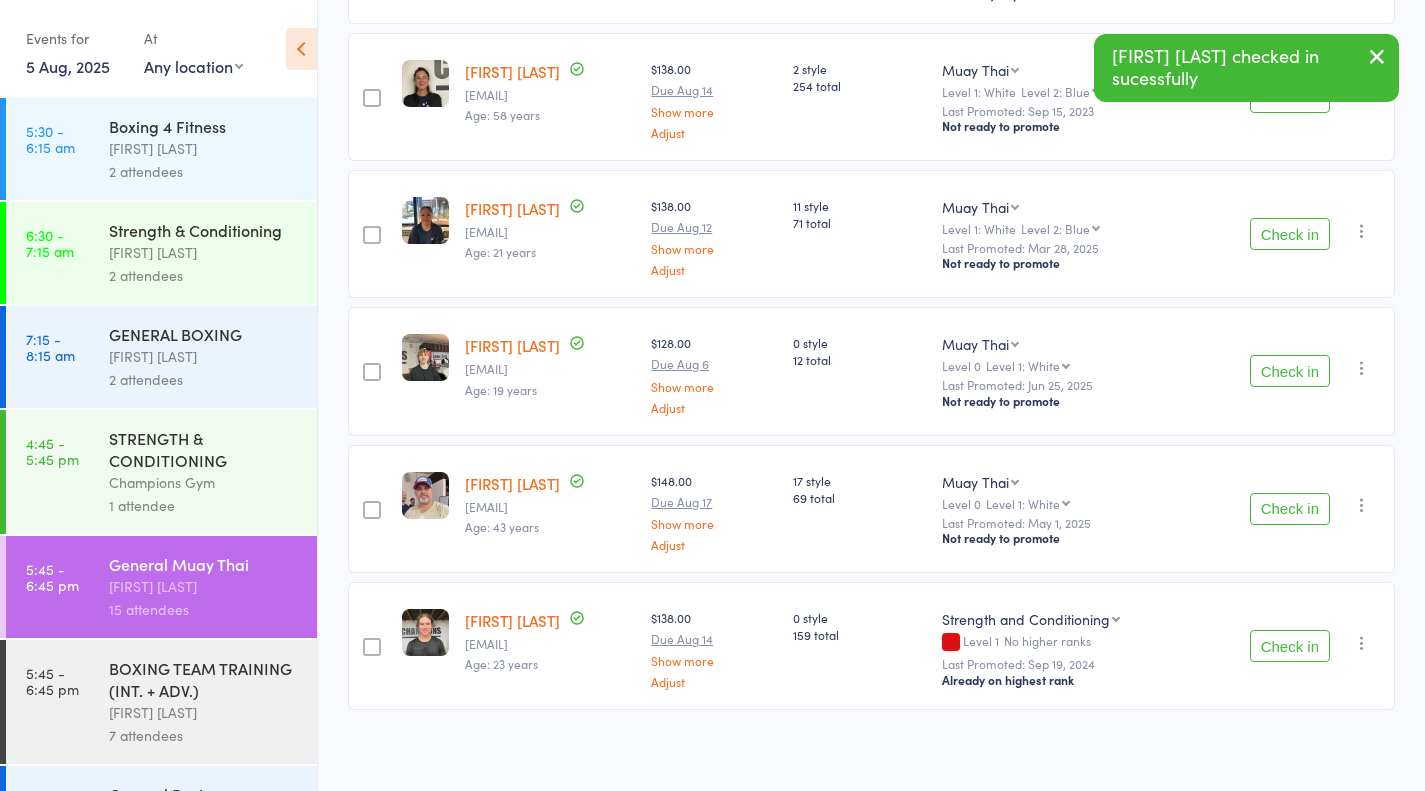 click on "Check in" at bounding box center [1290, 646] 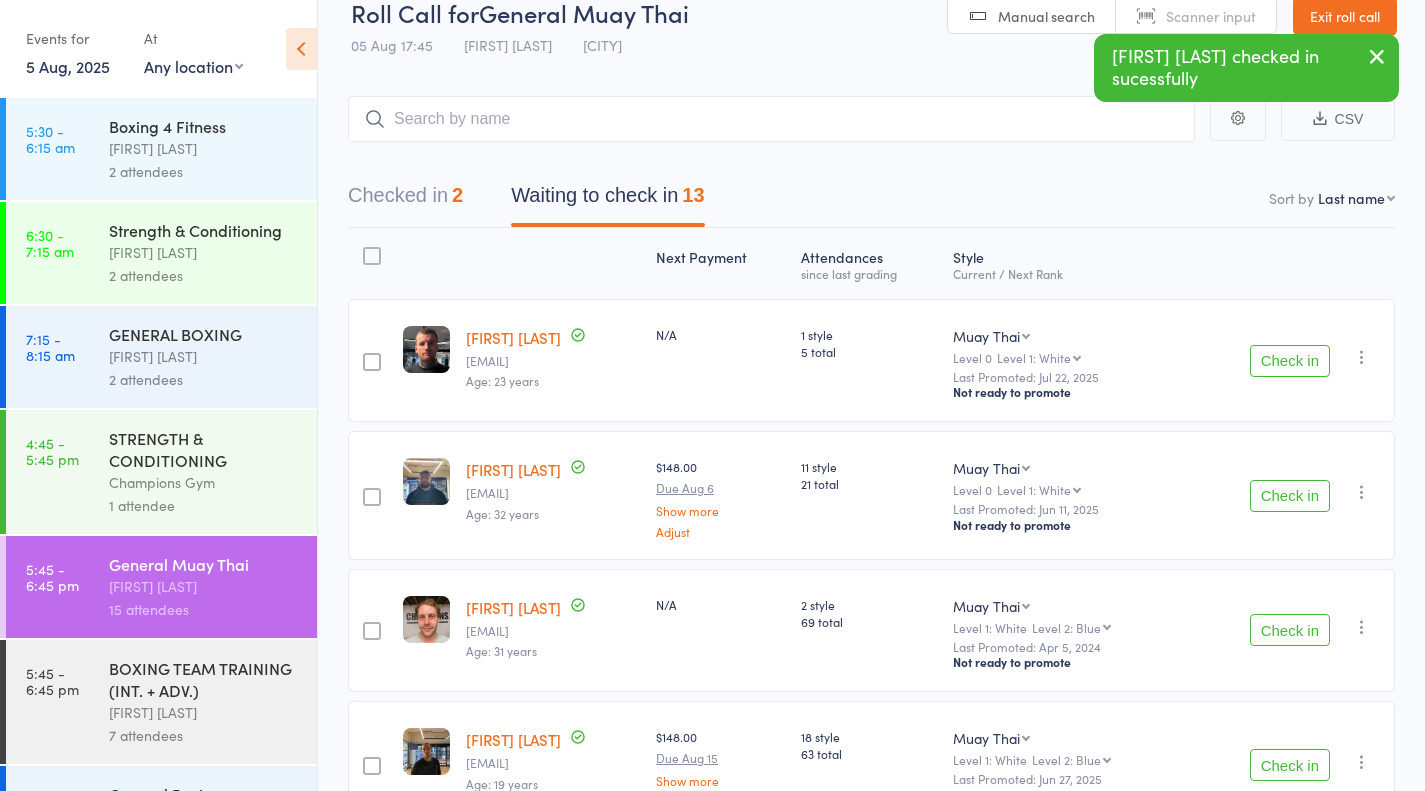 scroll, scrollTop: 37, scrollLeft: 0, axis: vertical 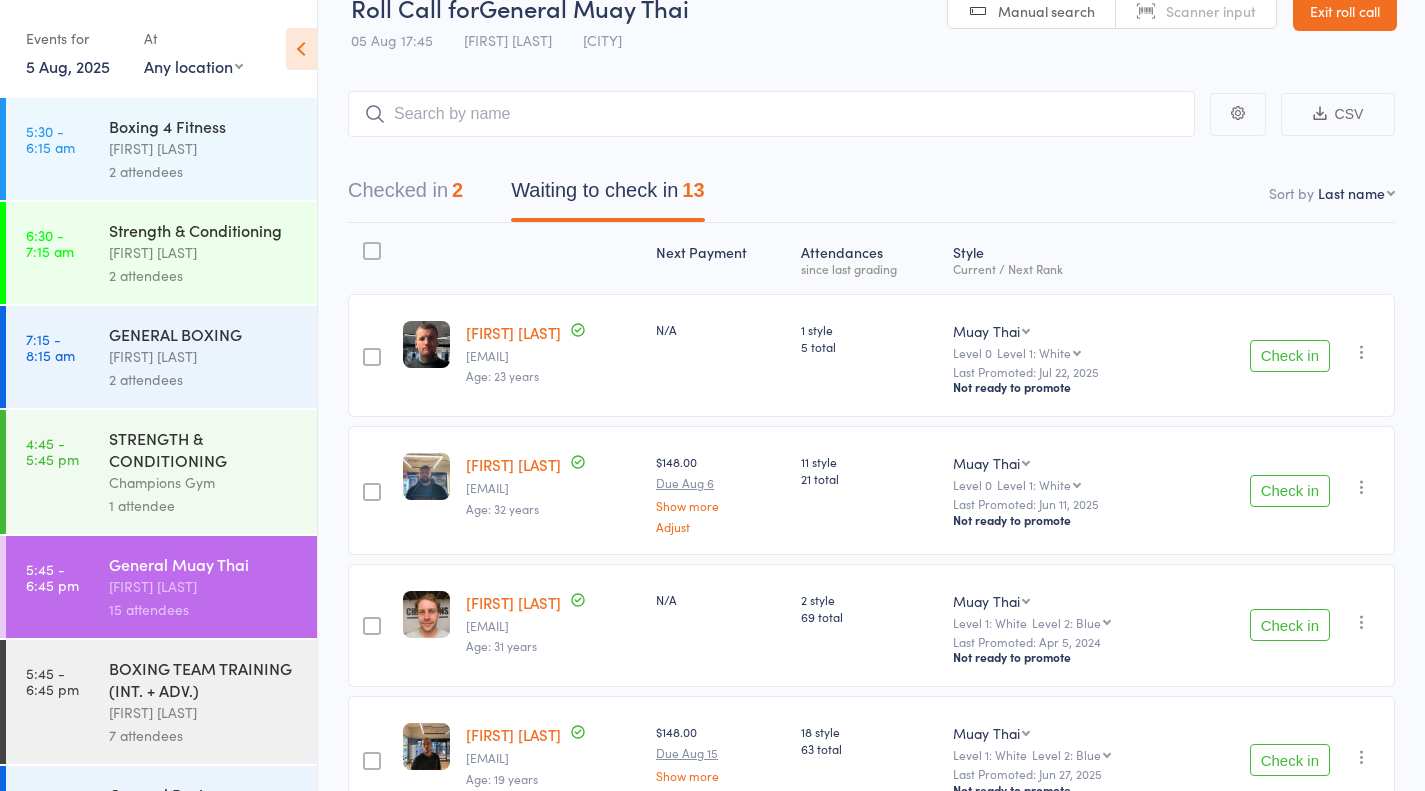 click on "Check in" at bounding box center (1290, 356) 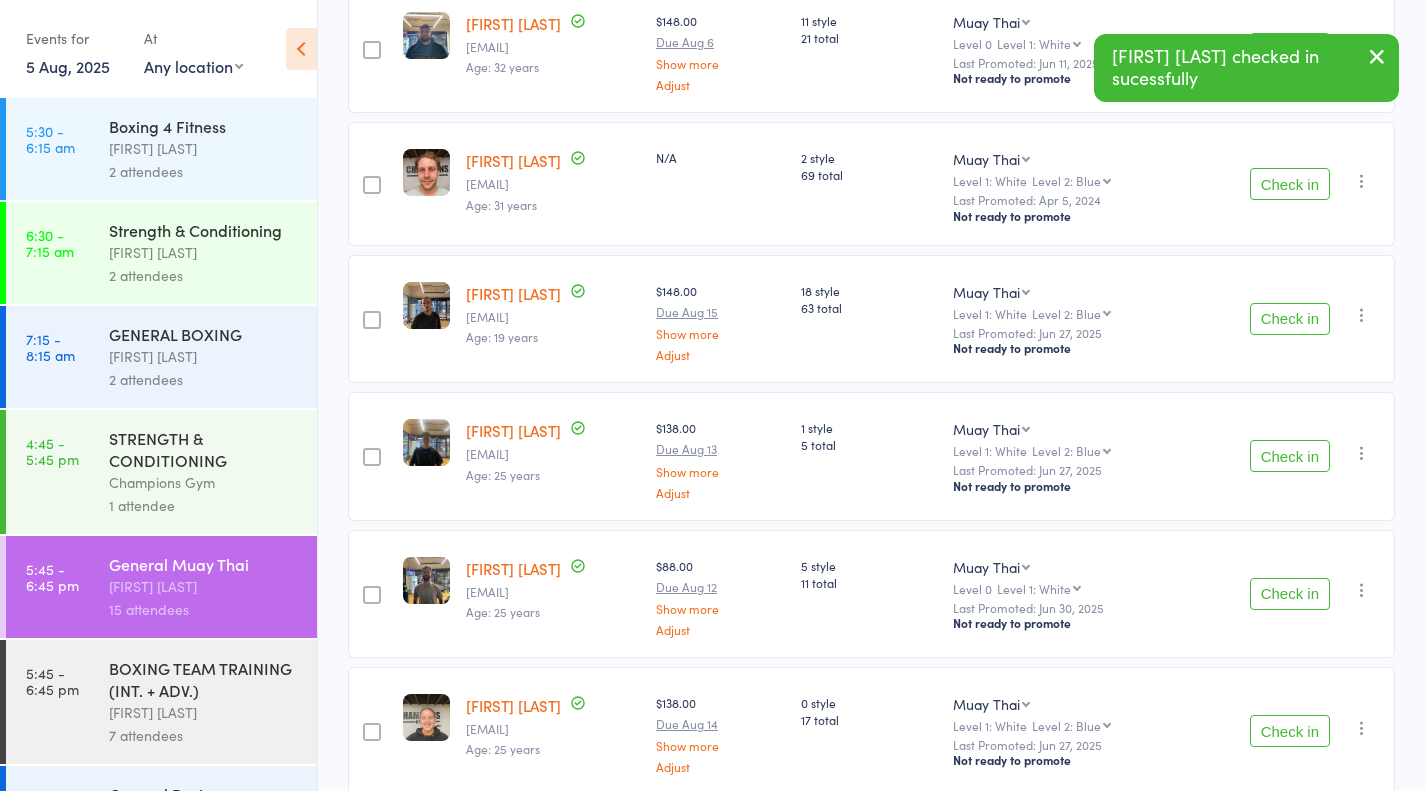 scroll, scrollTop: 350, scrollLeft: 0, axis: vertical 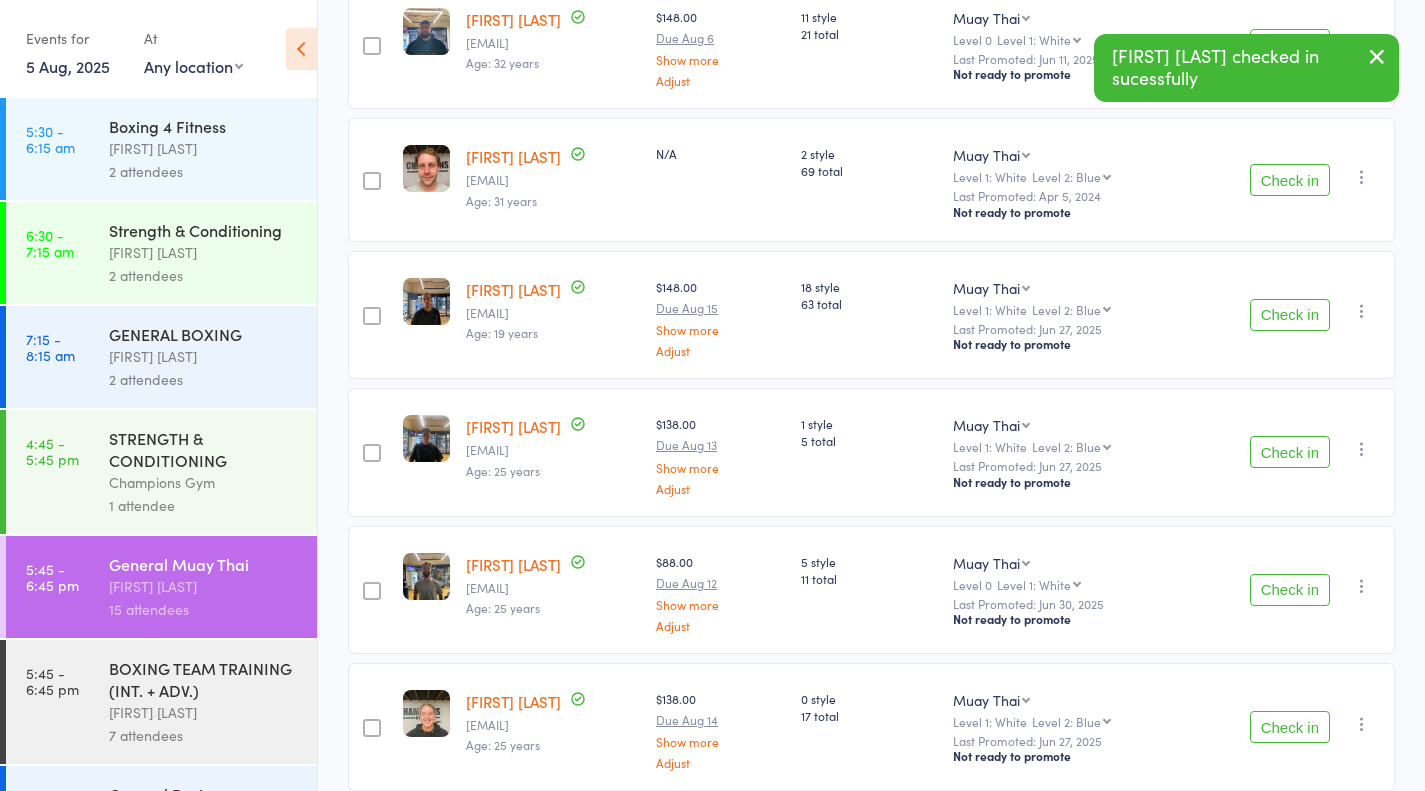 click on "Check in" at bounding box center (1290, 590) 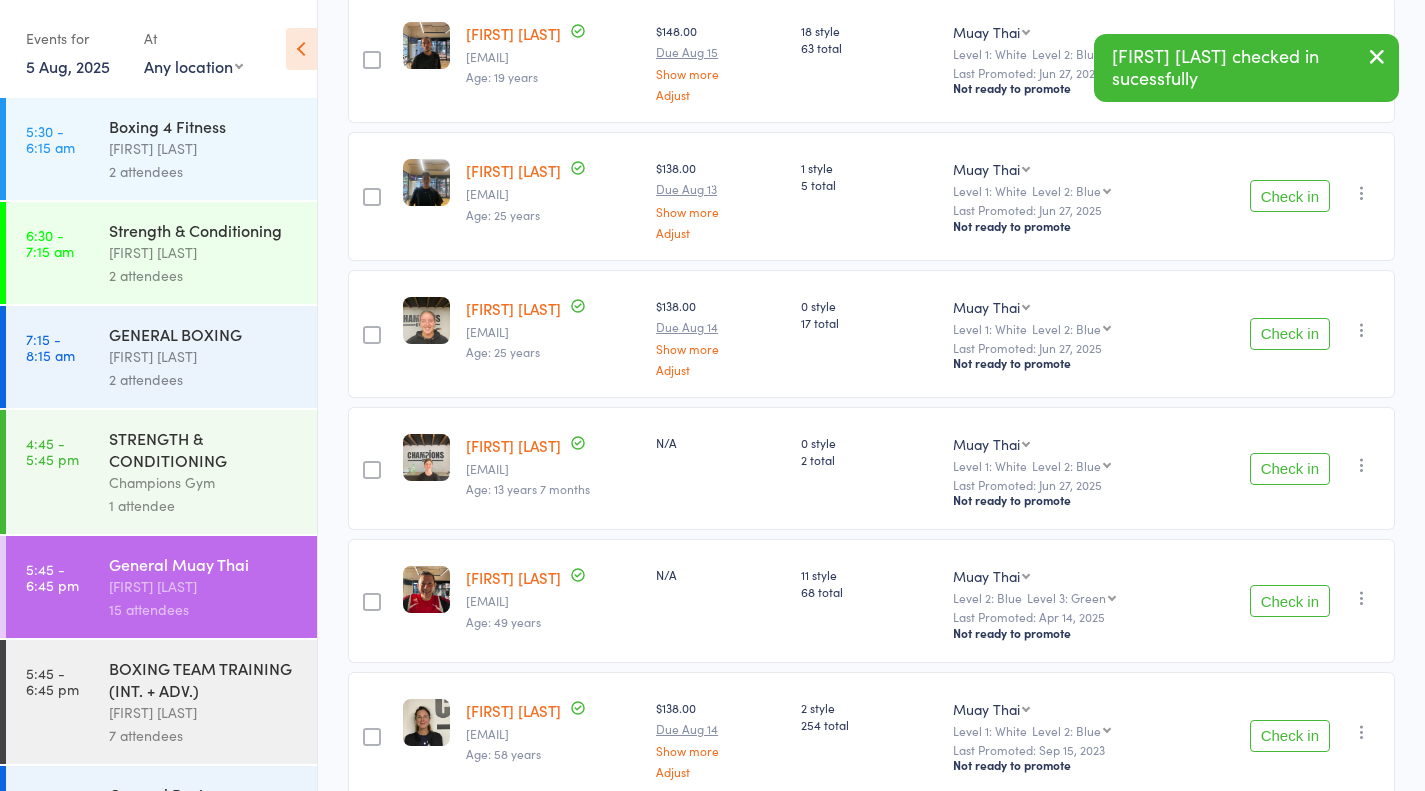 scroll, scrollTop: 866, scrollLeft: 0, axis: vertical 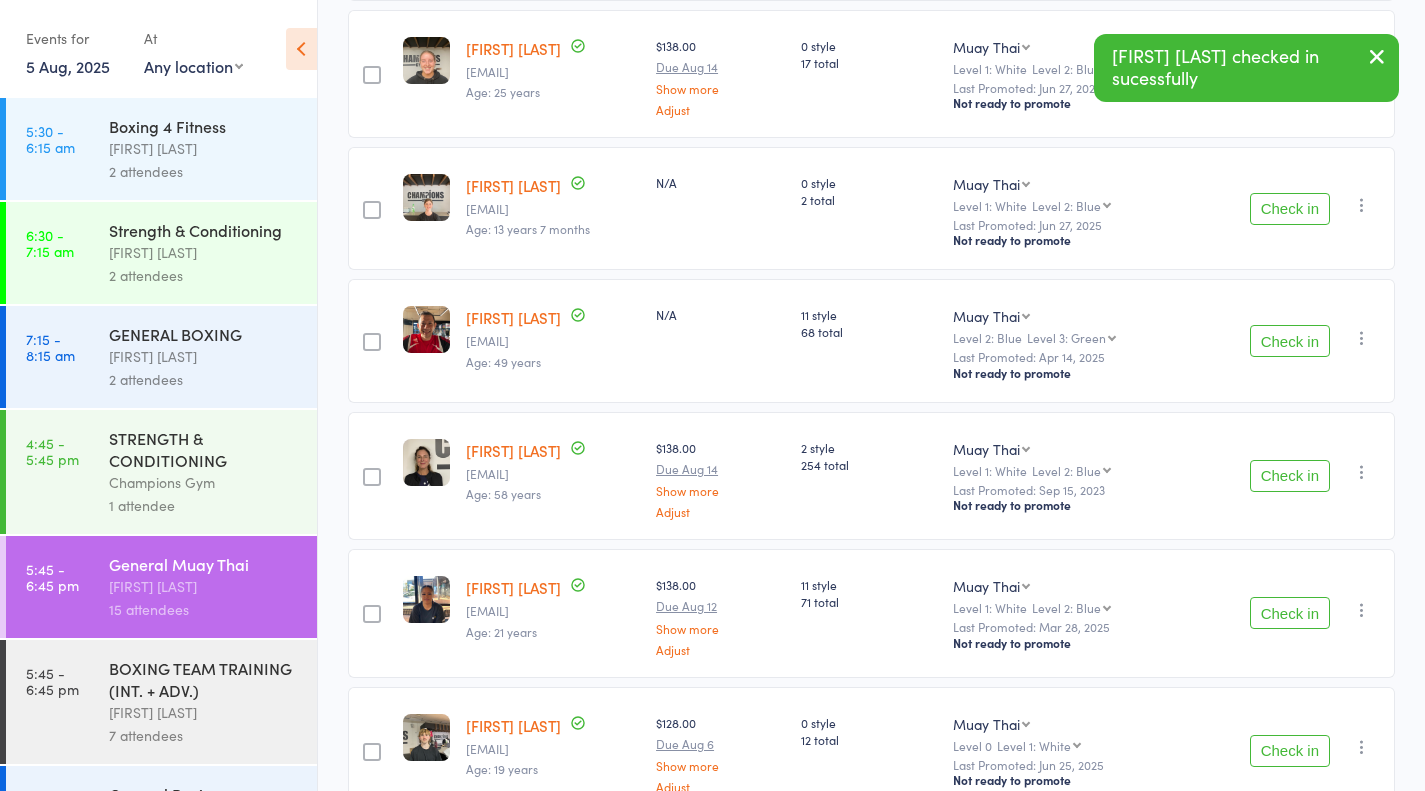 click on "Check in" at bounding box center [1290, 613] 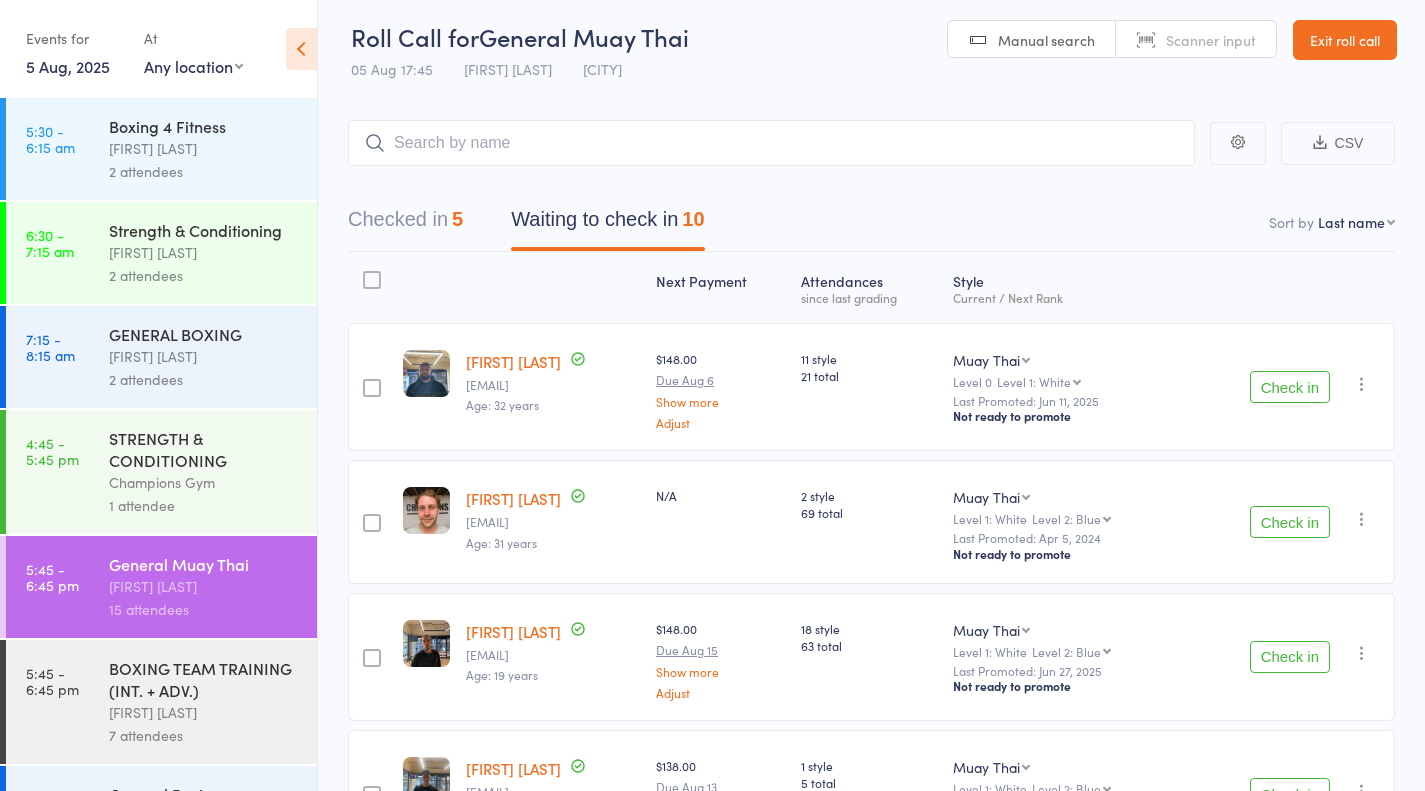 scroll, scrollTop: 0, scrollLeft: 0, axis: both 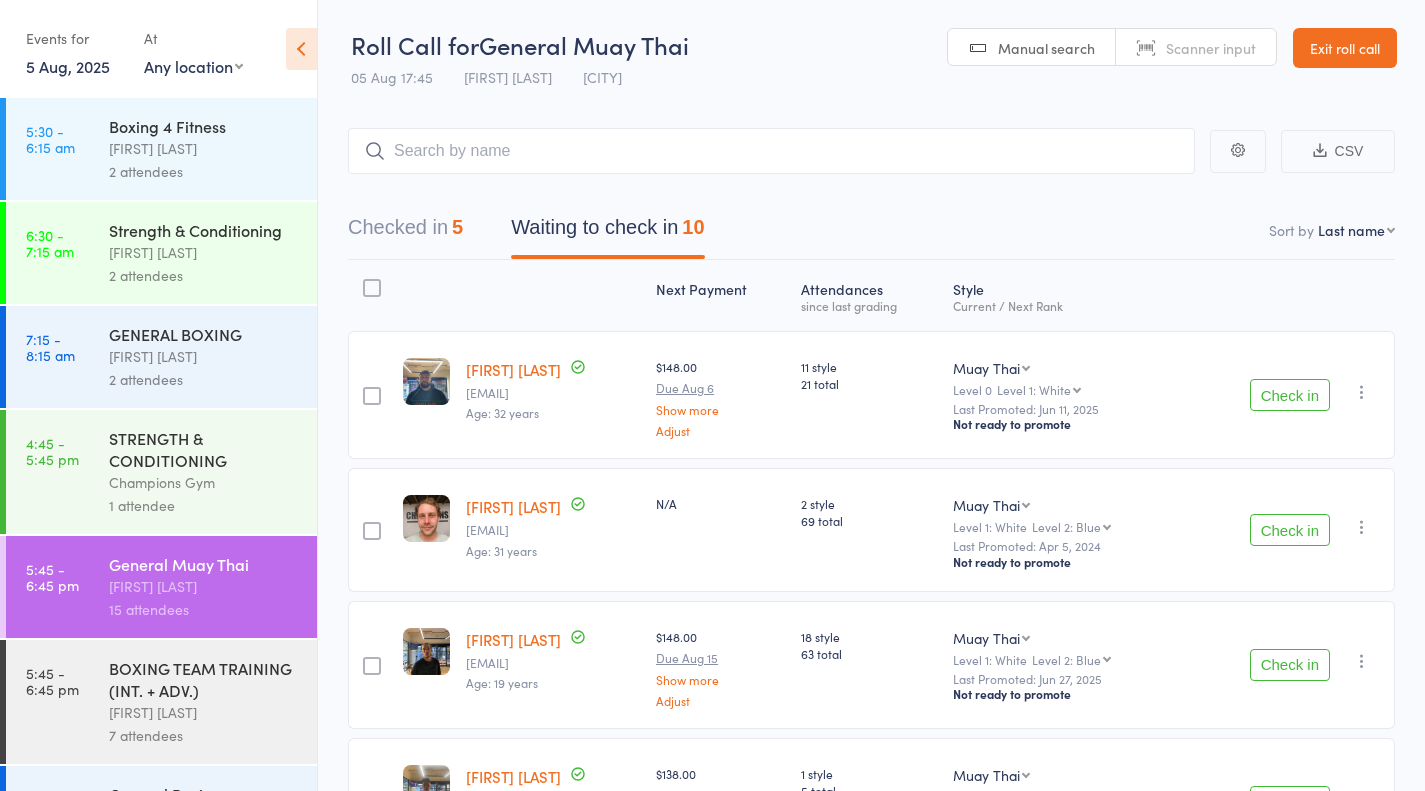 click on "Checked in  5" at bounding box center [405, 232] 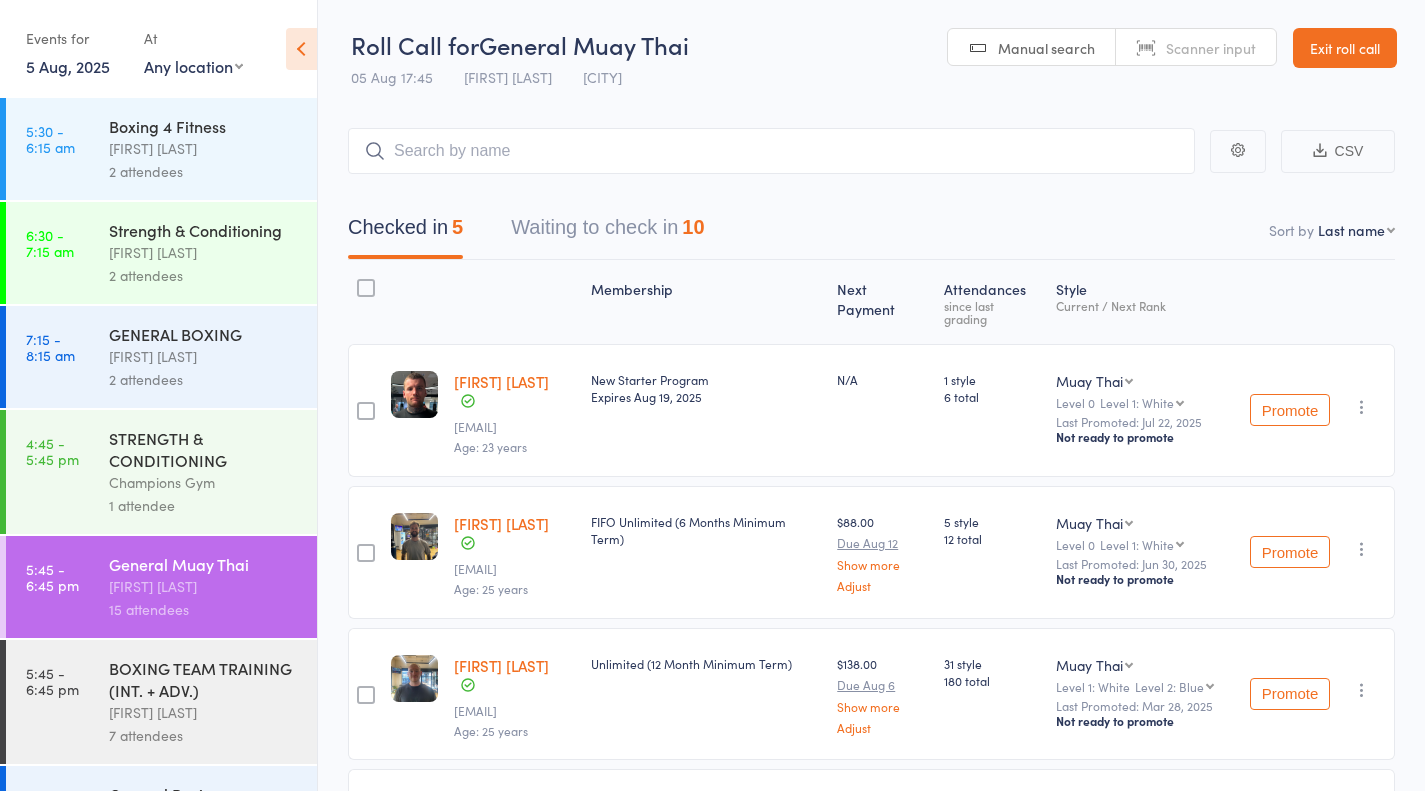 scroll, scrollTop: 111, scrollLeft: 0, axis: vertical 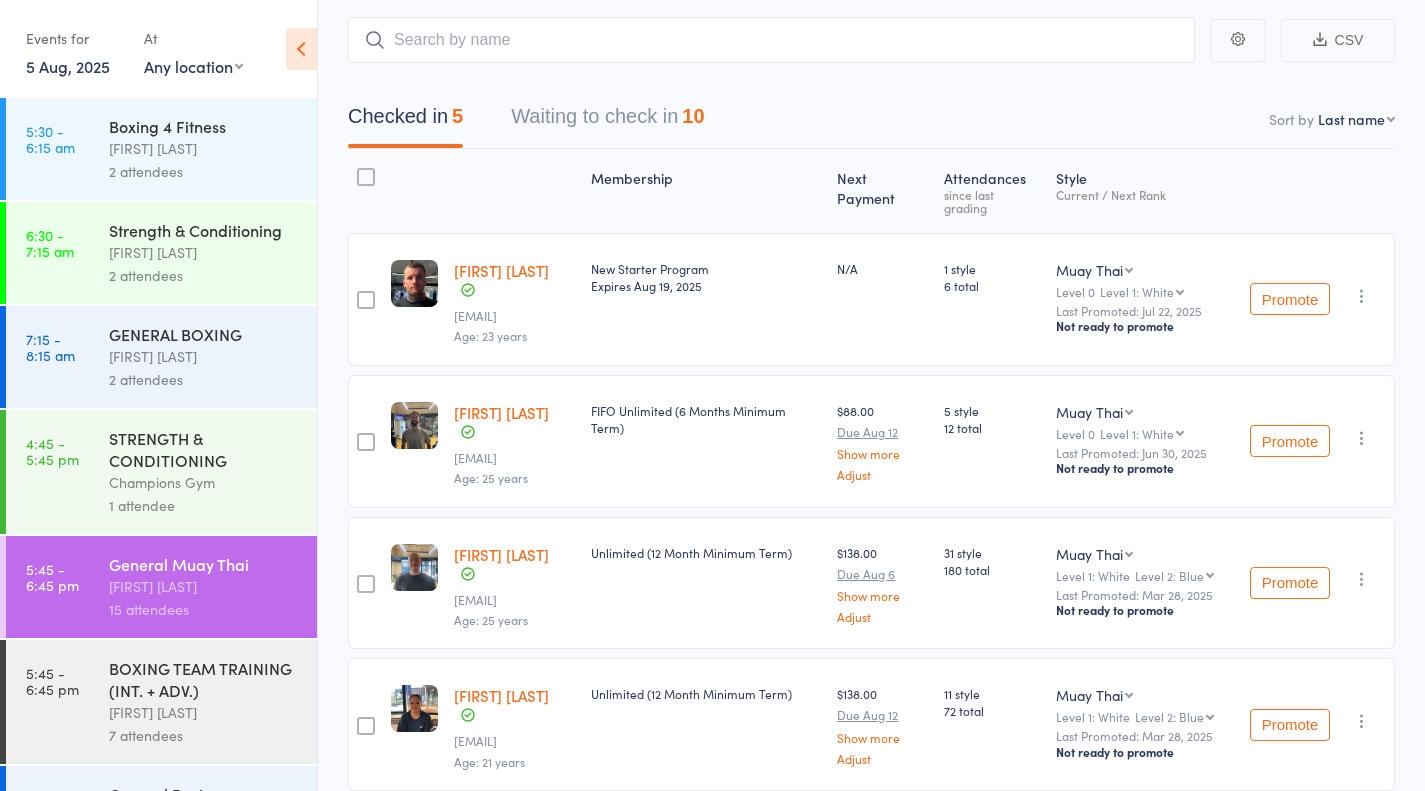click on "Waiting to check in  10" at bounding box center (607, 121) 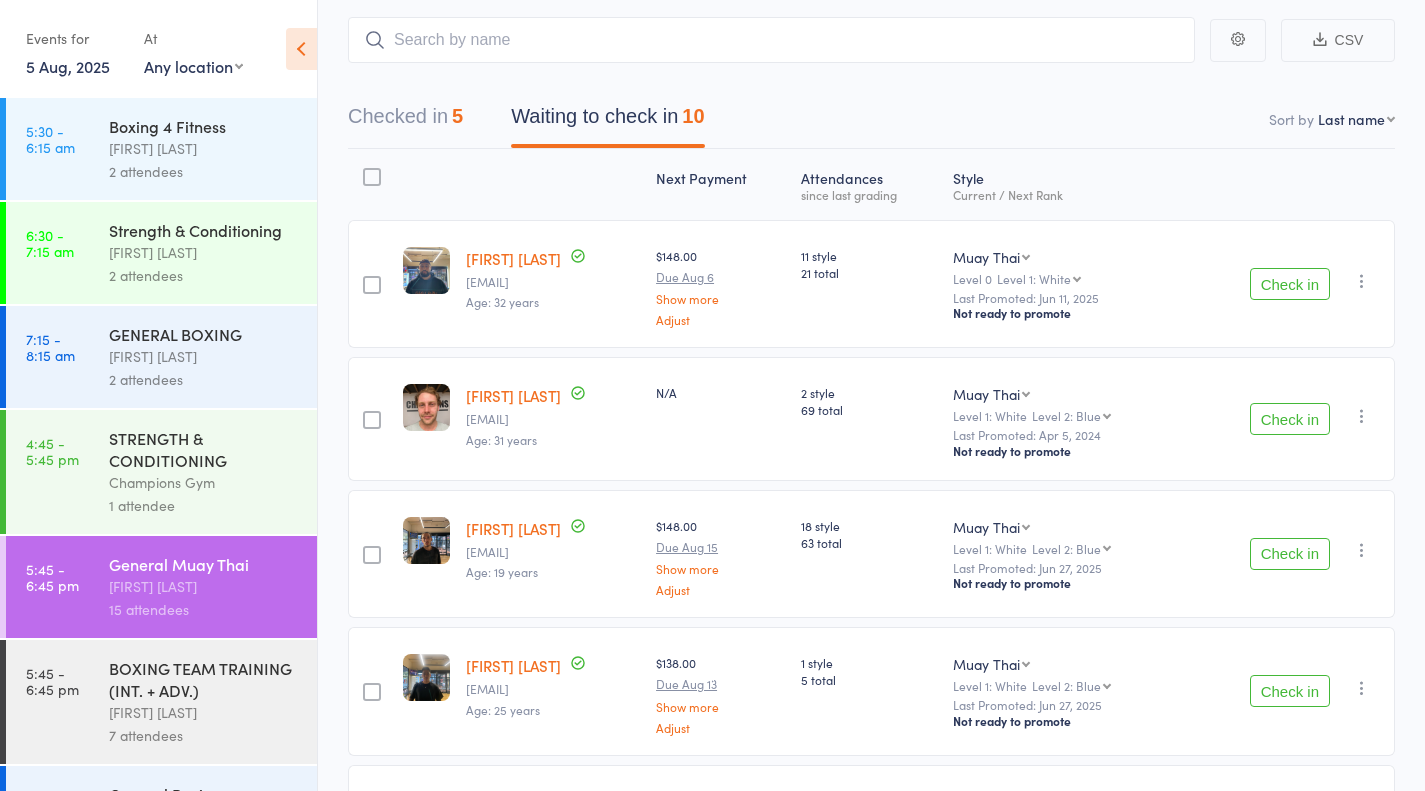 click on "Waiting to check in  10" at bounding box center [607, 121] 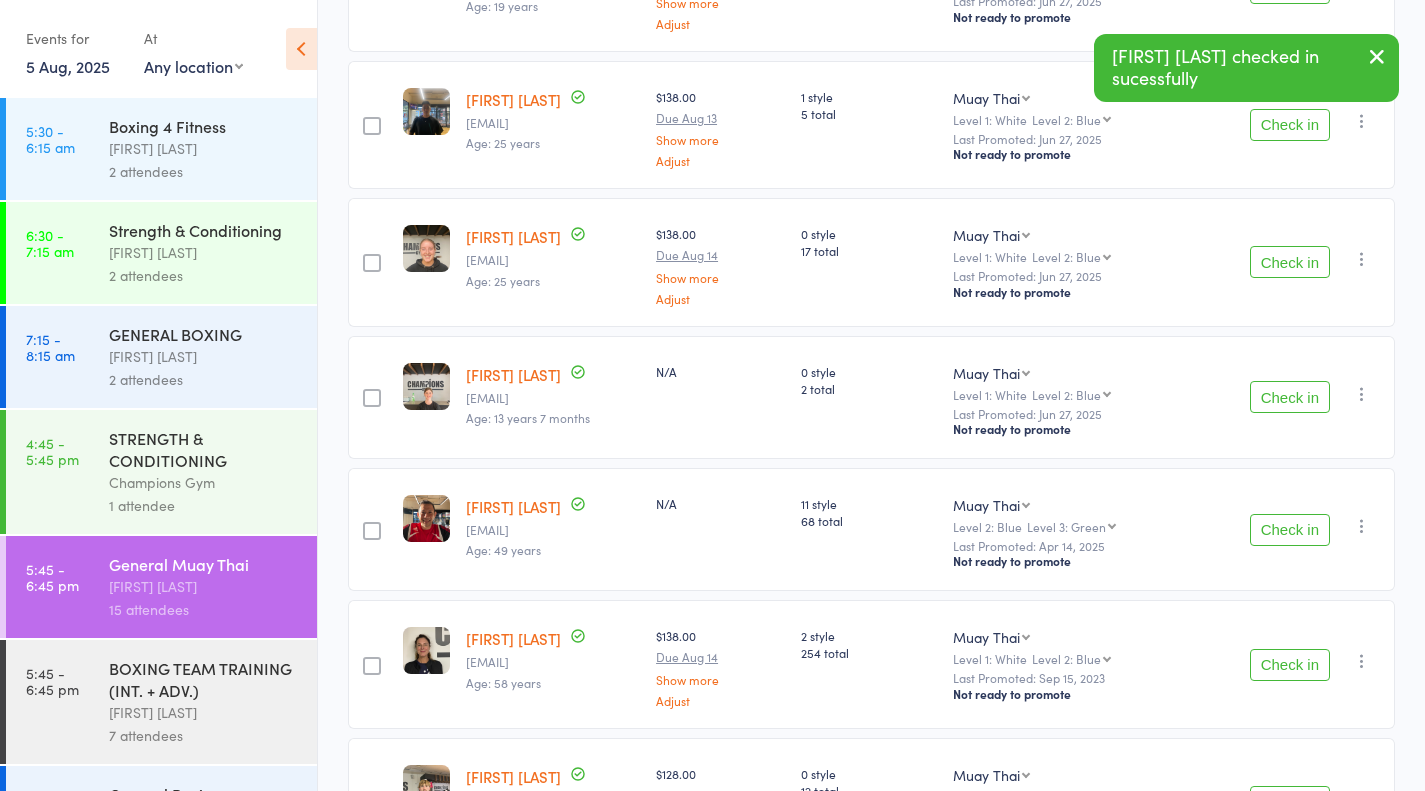 scroll, scrollTop: 652, scrollLeft: 0, axis: vertical 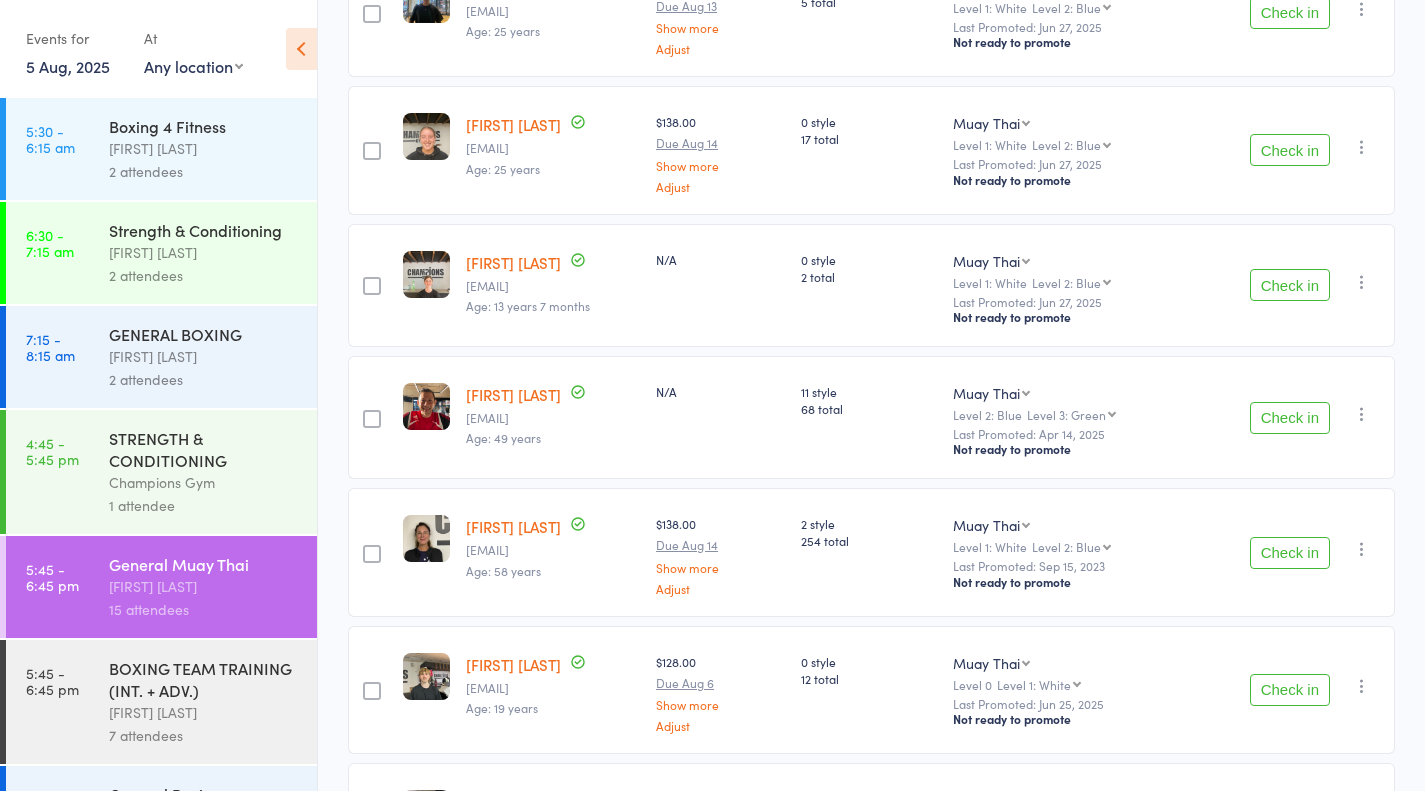 click on "Check in" at bounding box center (1290, 553) 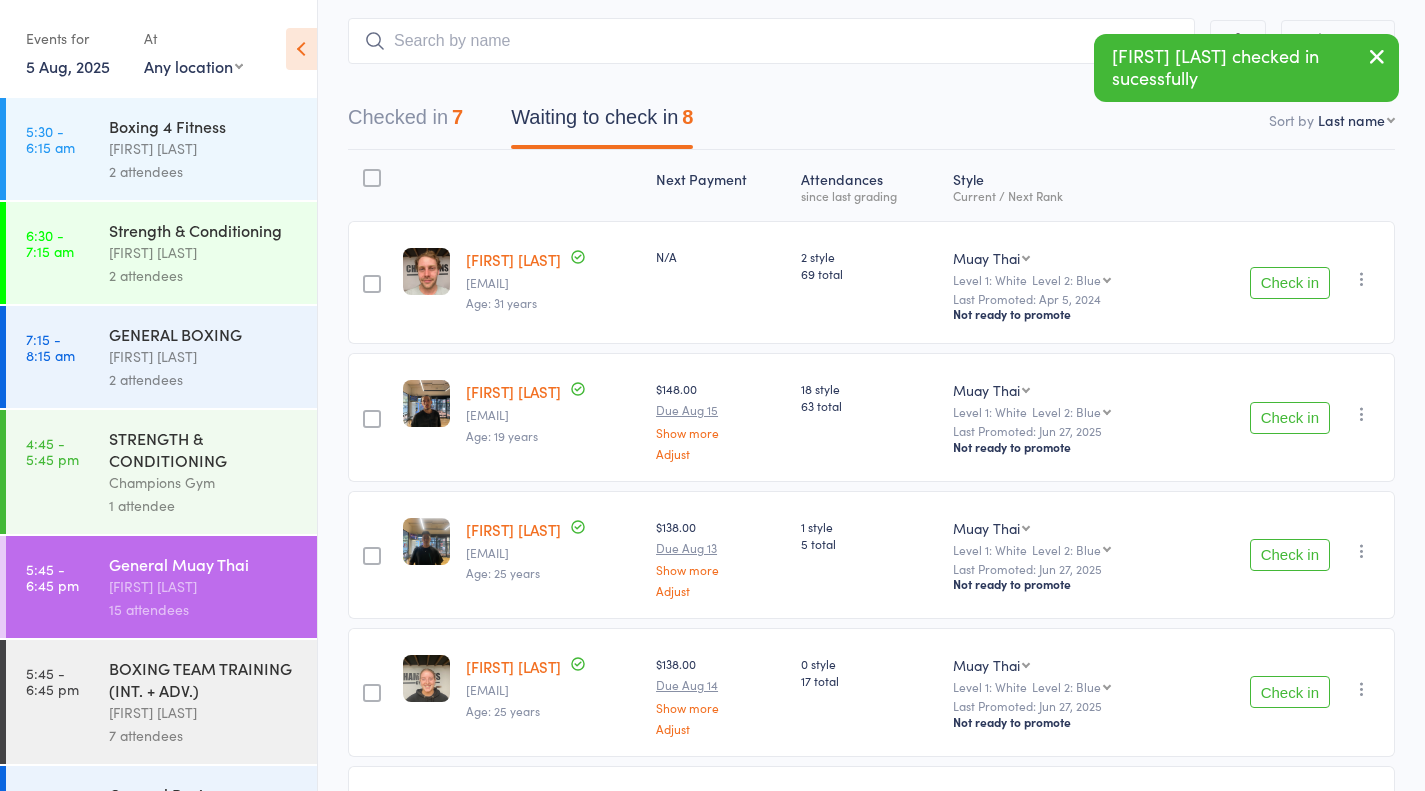 scroll, scrollTop: 0, scrollLeft: 0, axis: both 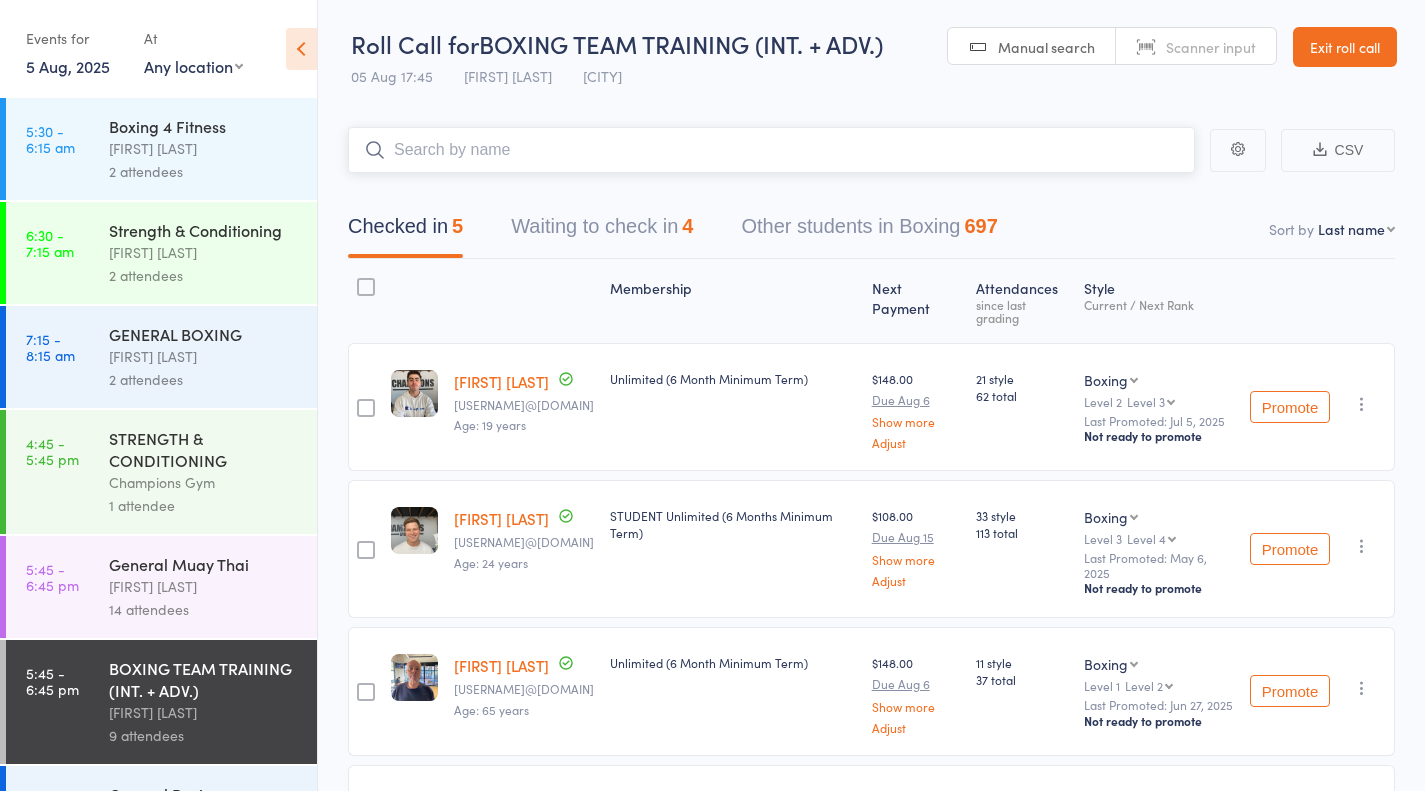click on "Waiting to check in  4" at bounding box center [602, 231] 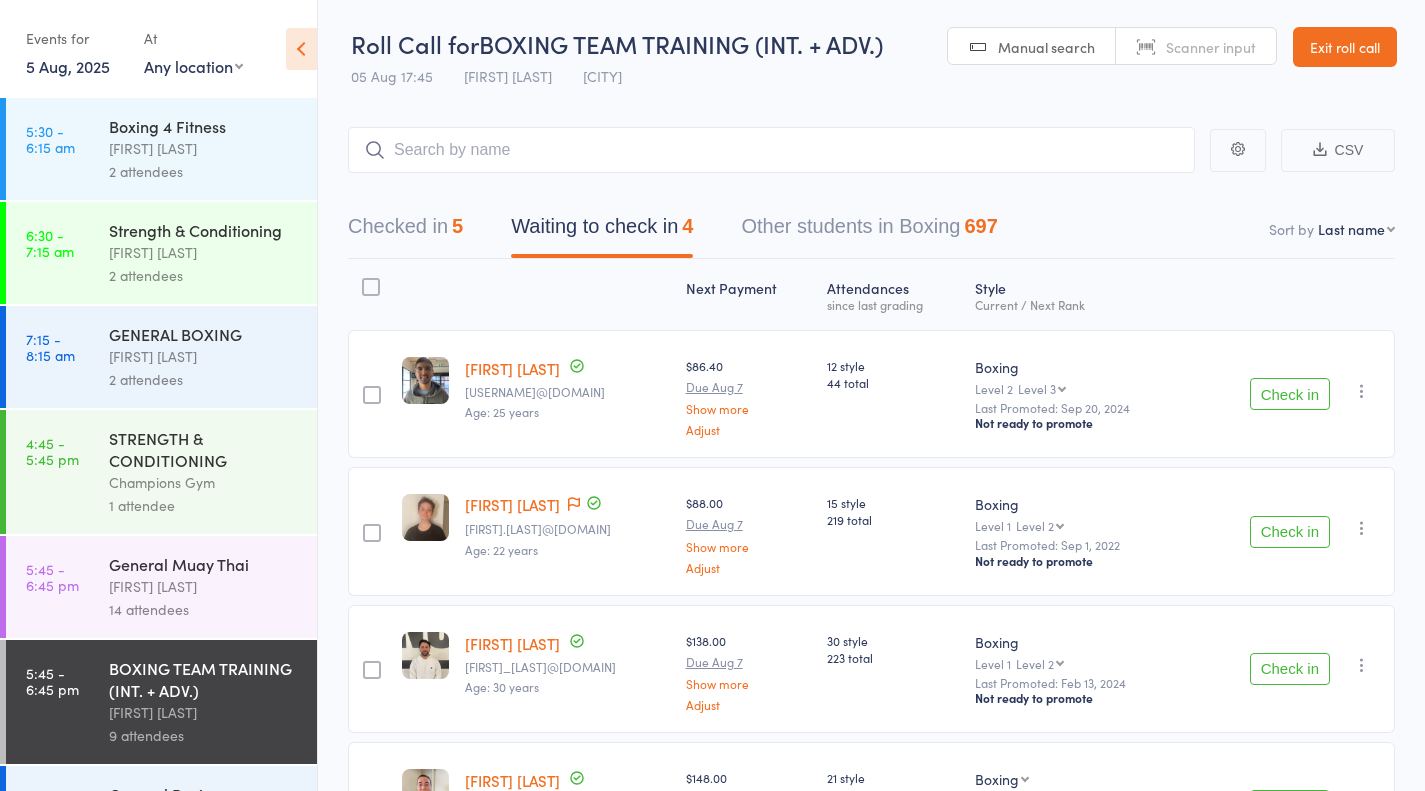 click on "Check in" at bounding box center (1290, 394) 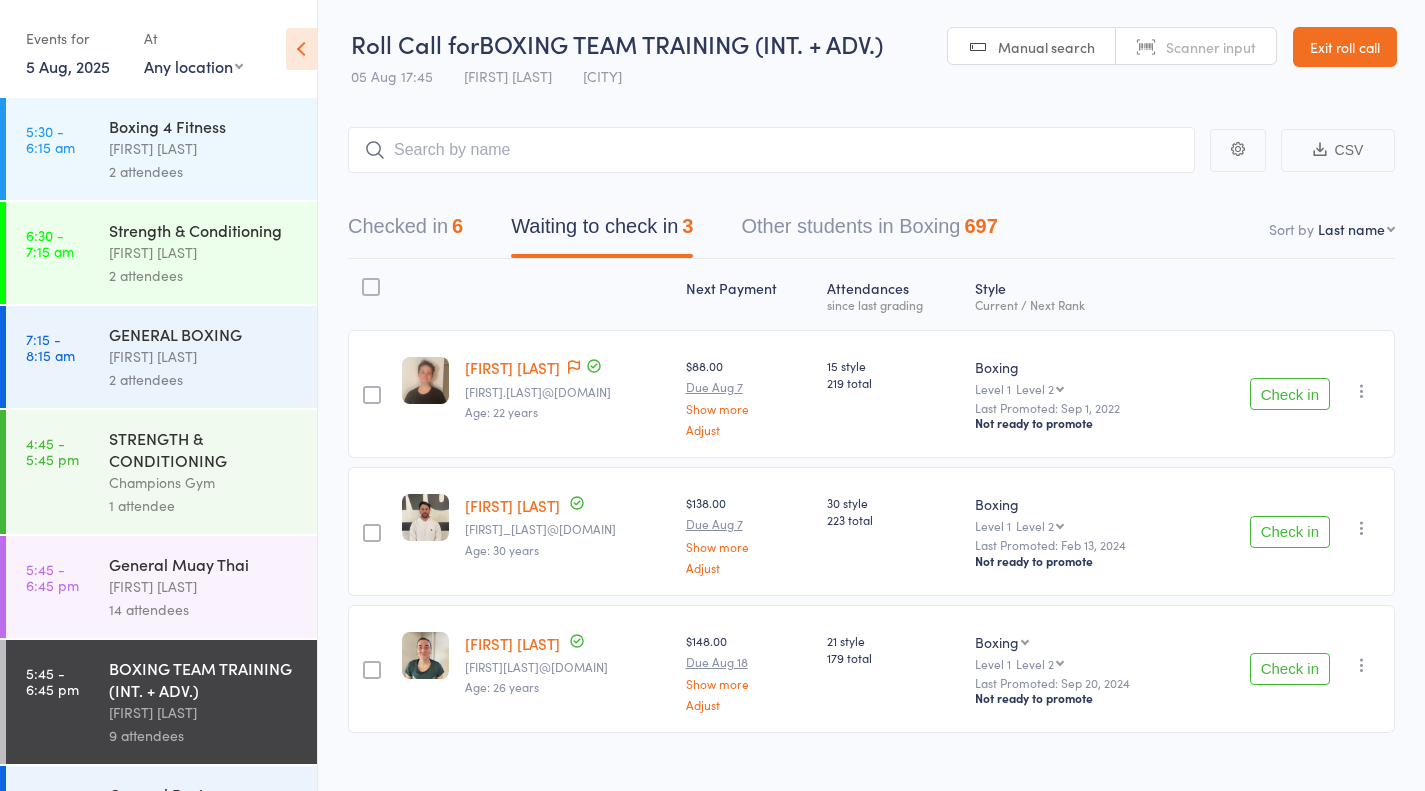 click on "Checked in  6" at bounding box center [405, 231] 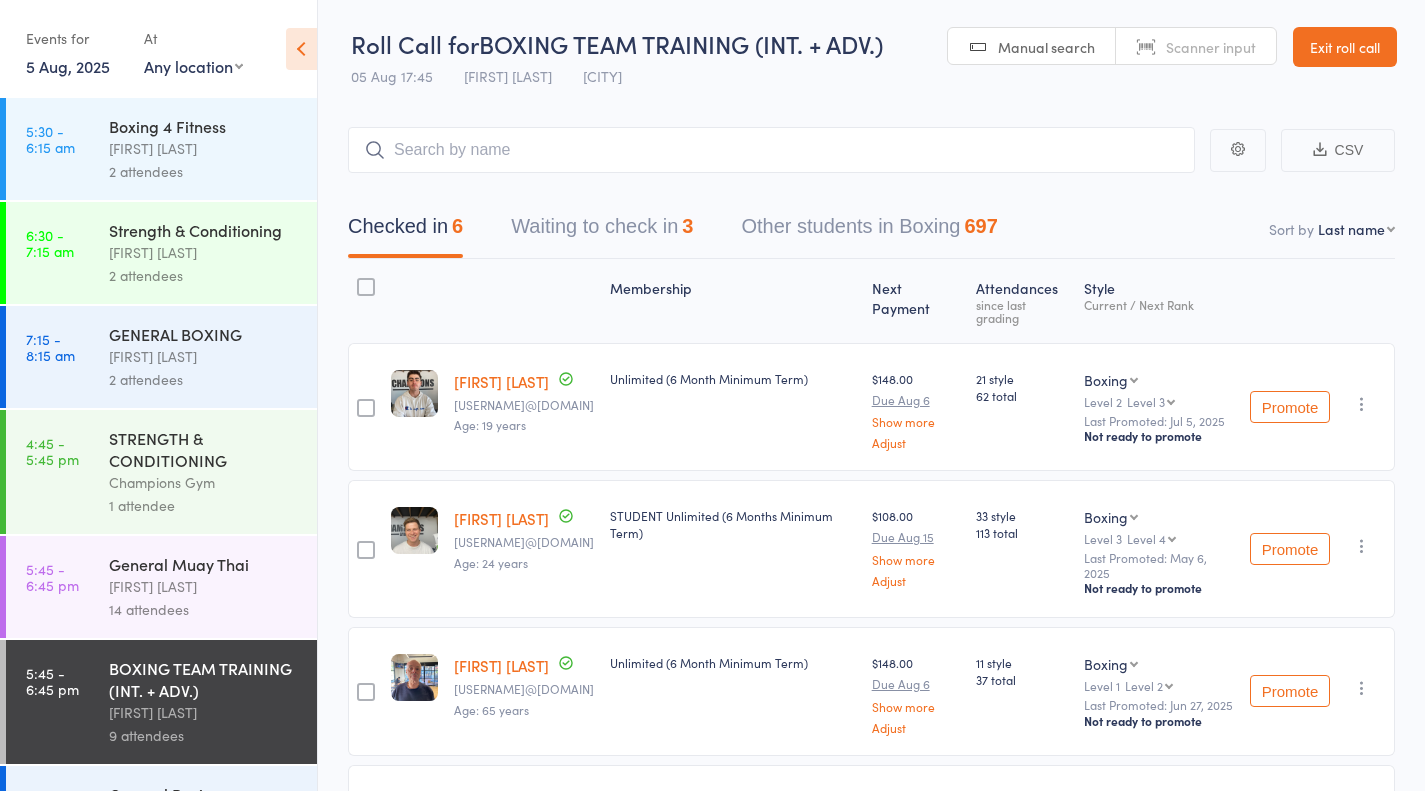 click on "Waiting to check in  3" at bounding box center [602, 231] 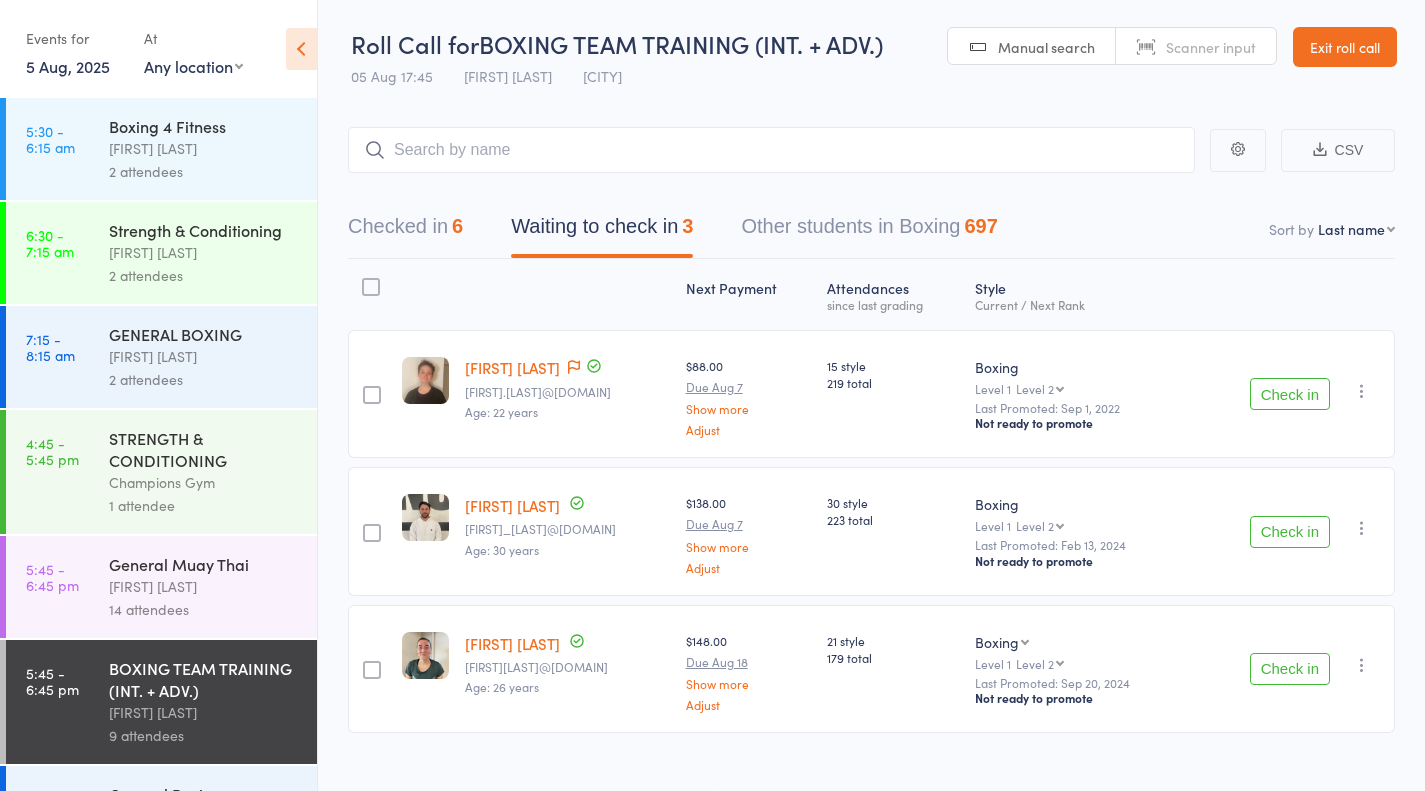 click on "Check in" at bounding box center [1290, 394] 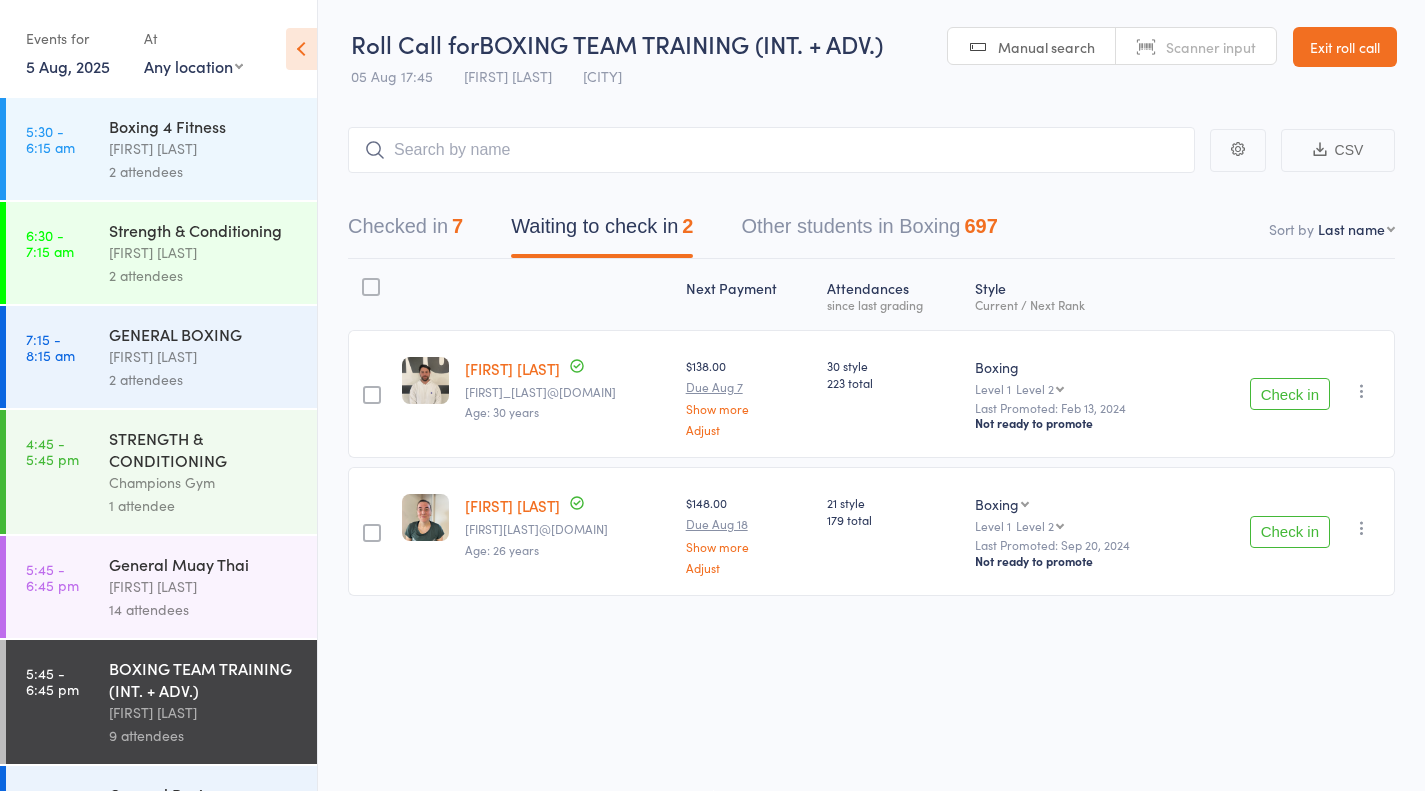 click on "Check in" at bounding box center [1290, 532] 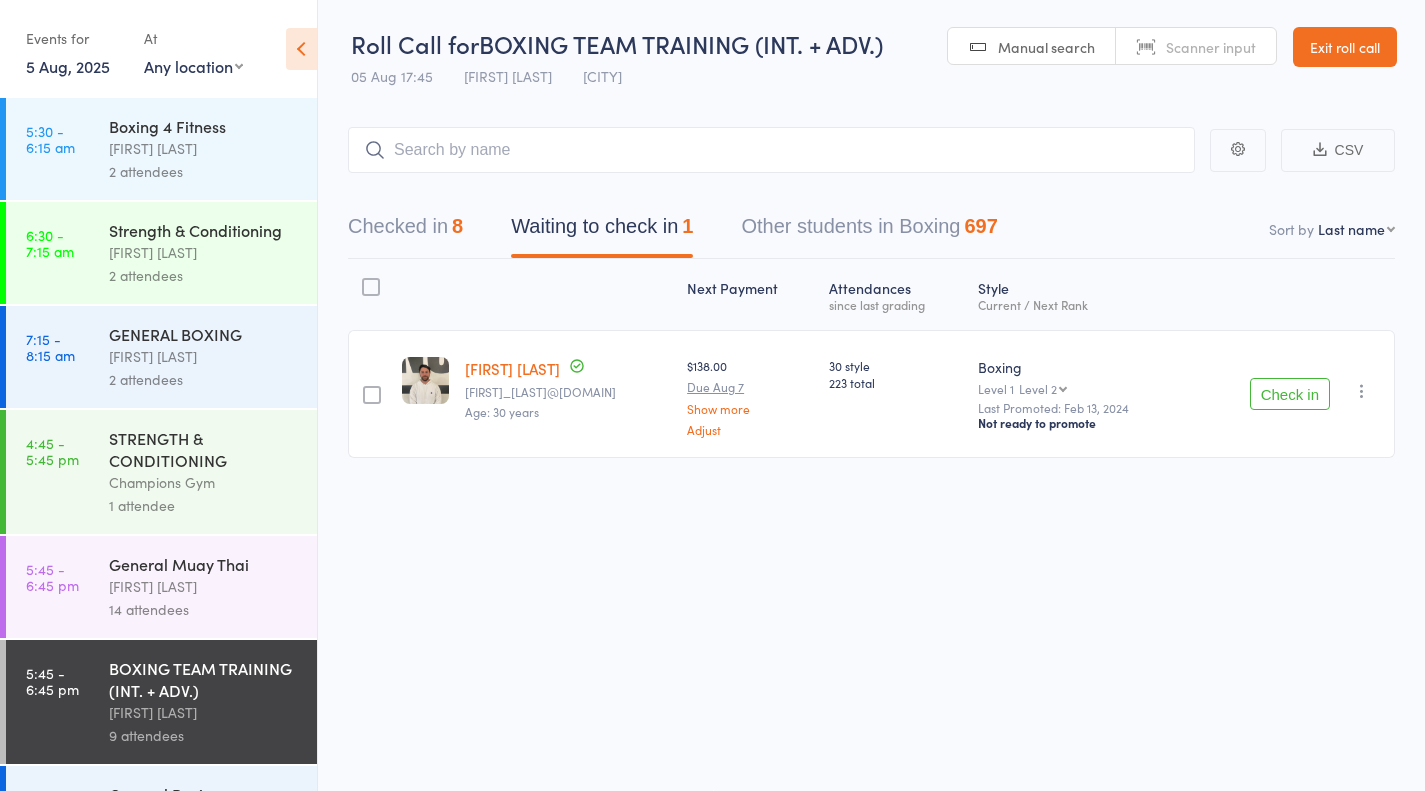 click on "Check in" at bounding box center (1290, 394) 